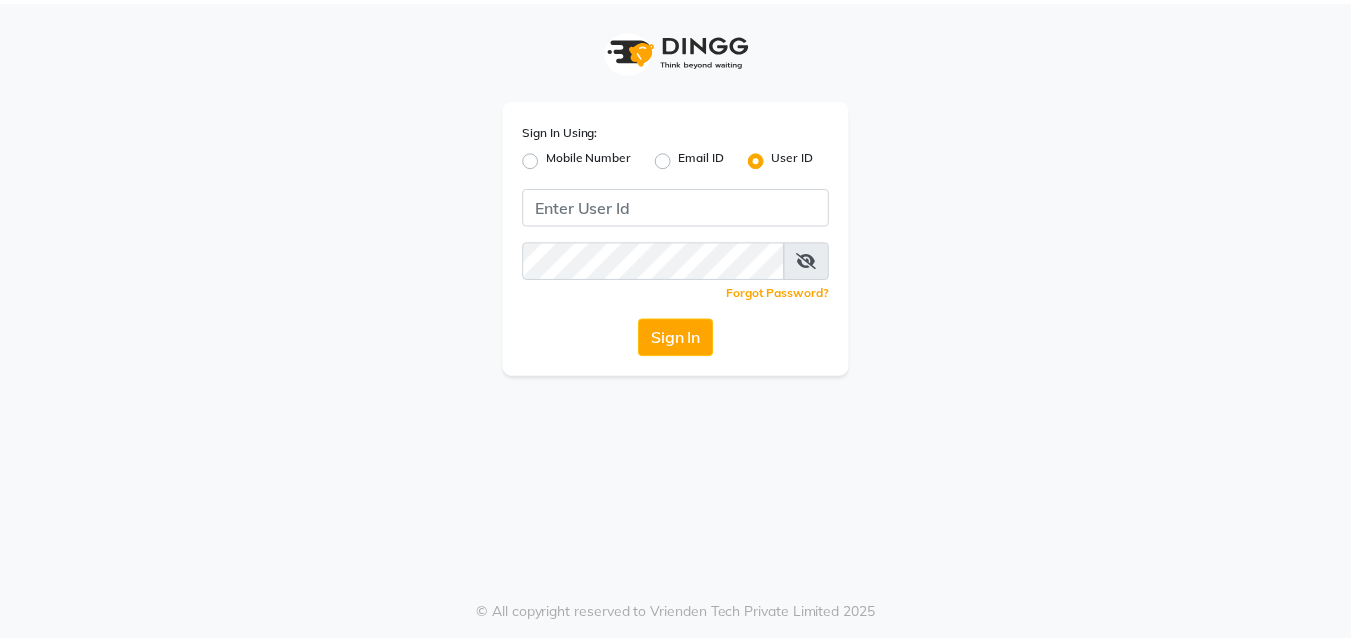 scroll, scrollTop: 0, scrollLeft: 0, axis: both 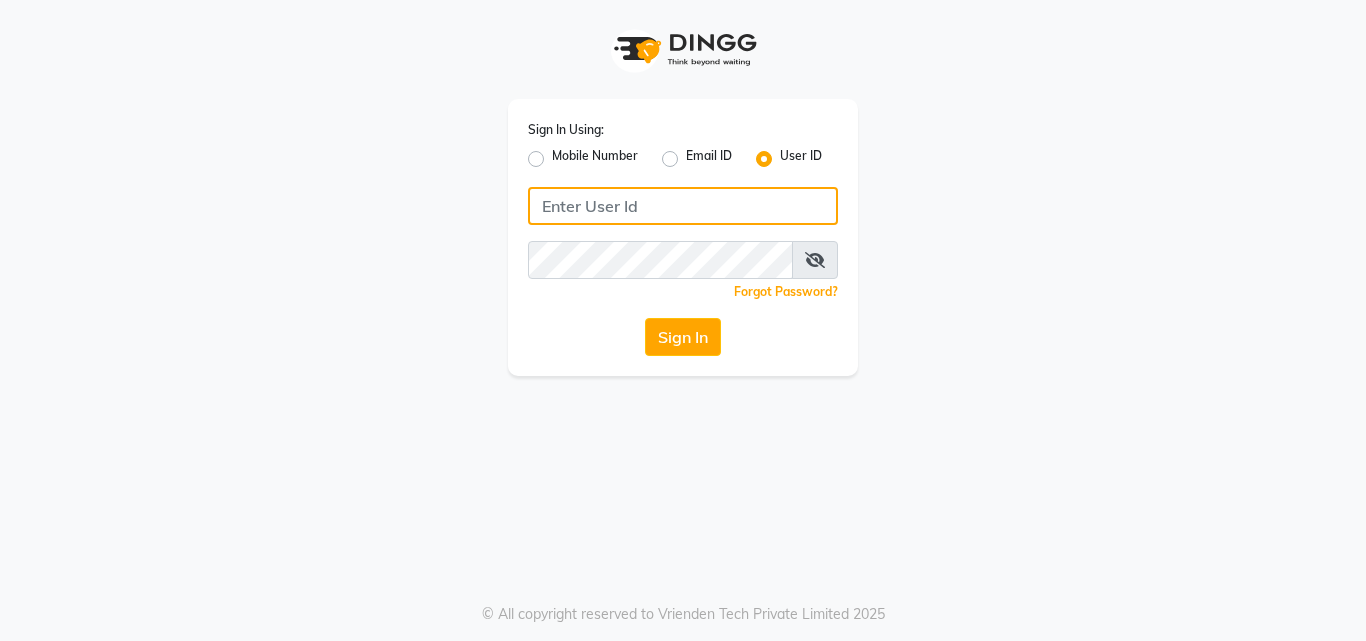type on "[PHONE]" 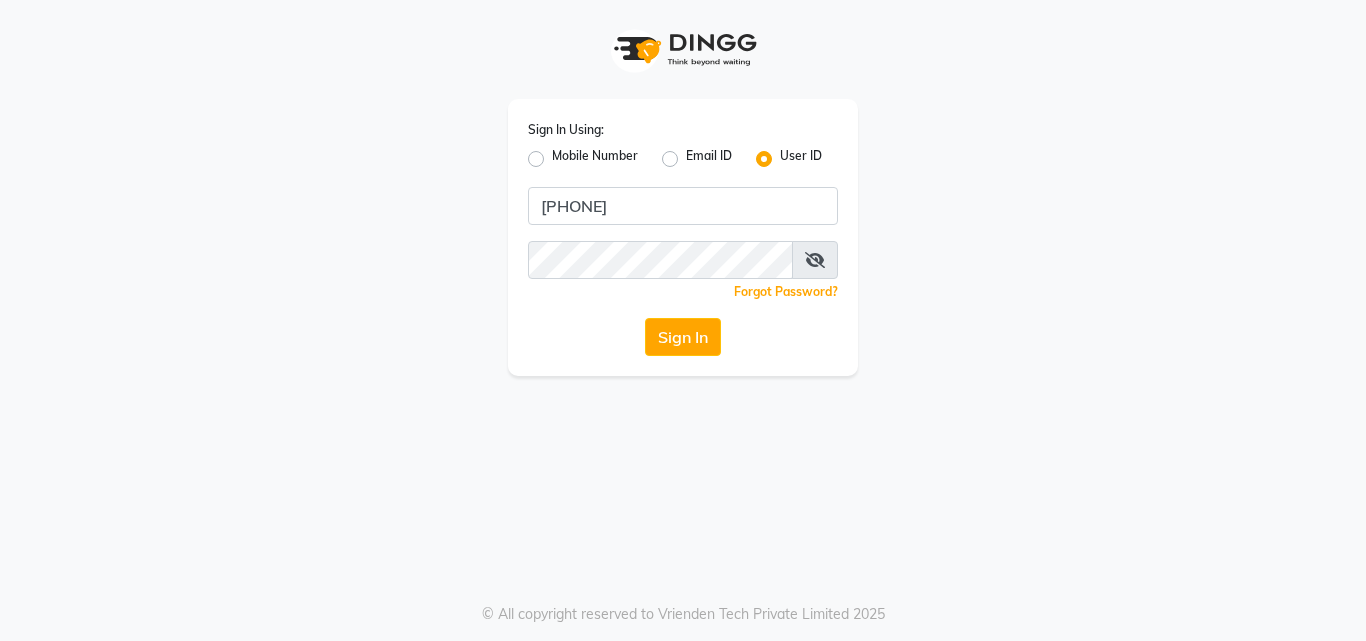 click on "Mobile Number" 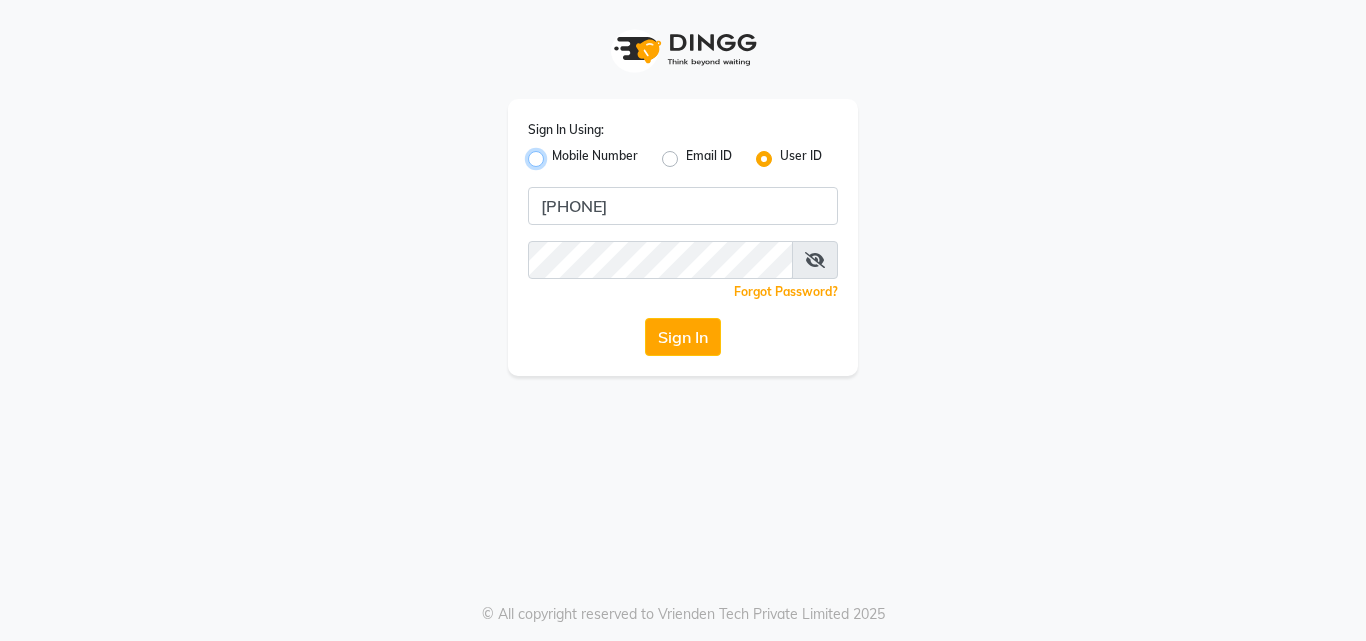 click on "Mobile Number" at bounding box center (558, 153) 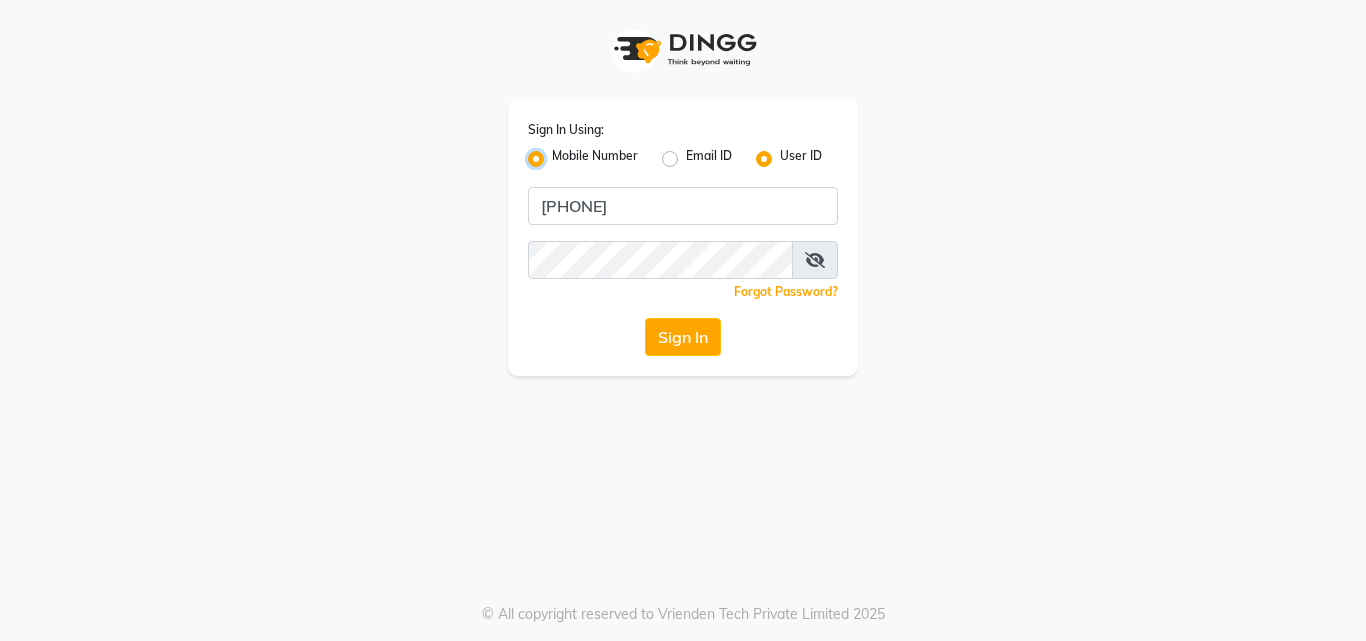 radio on "false" 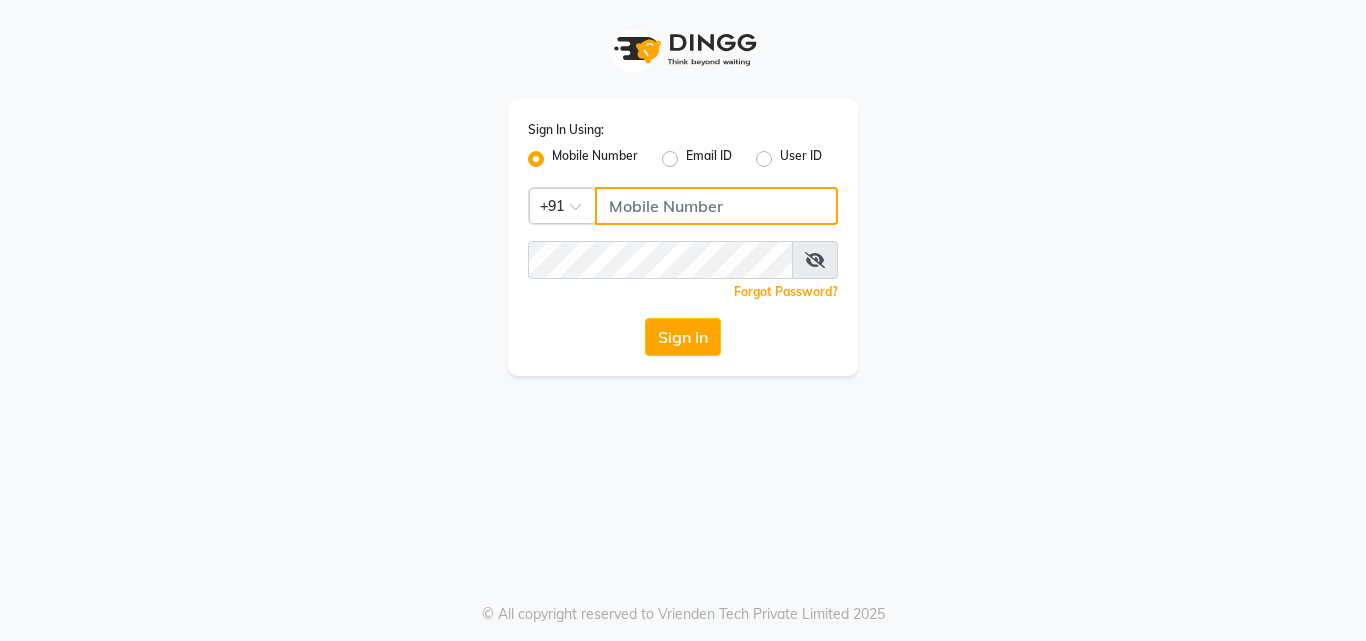 click 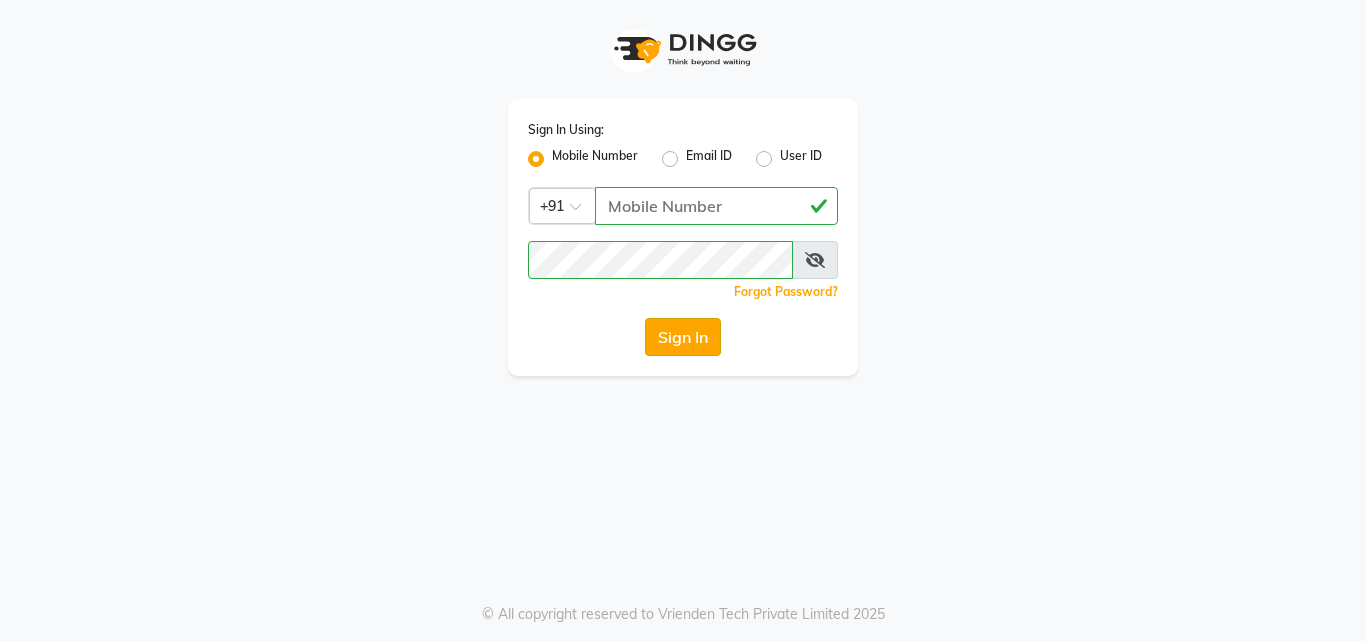click on "Sign In" 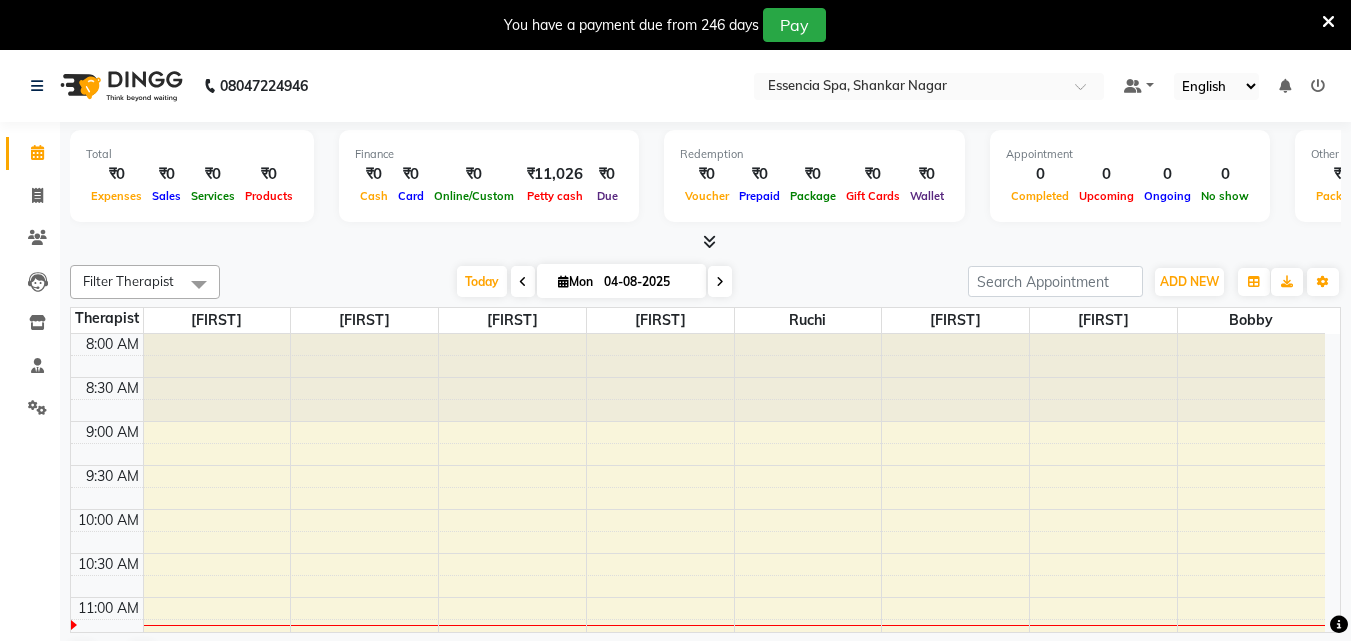 scroll, scrollTop: 0, scrollLeft: 0, axis: both 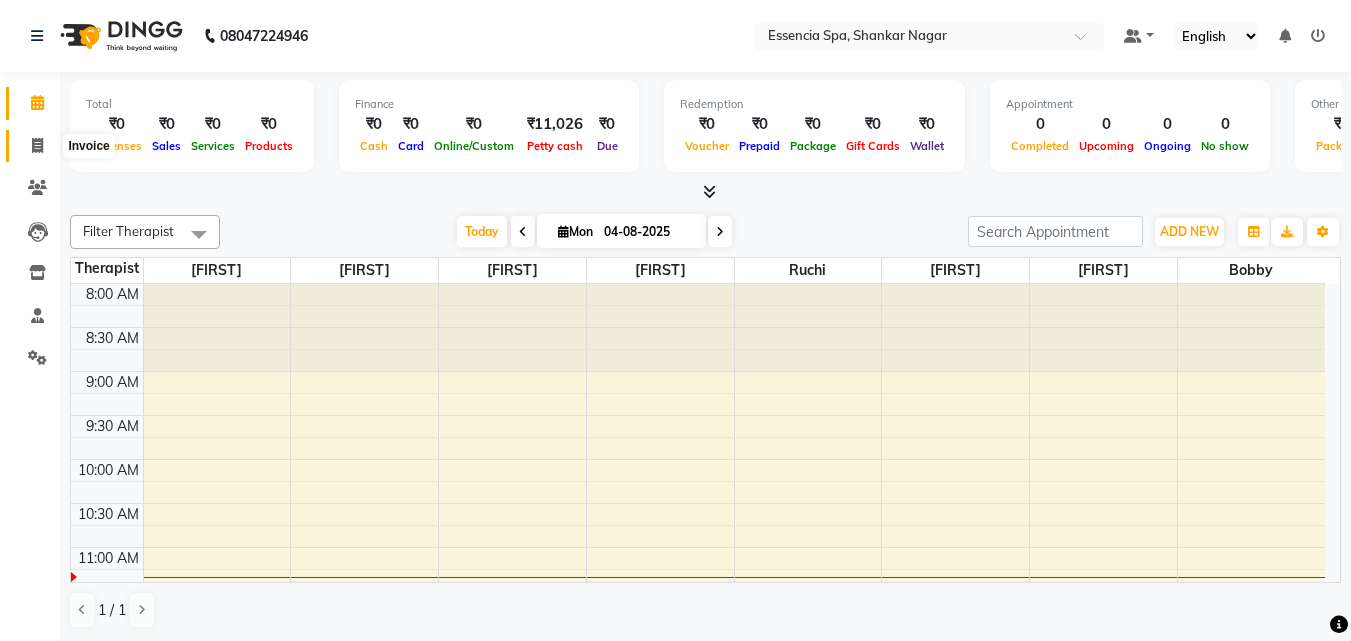 click 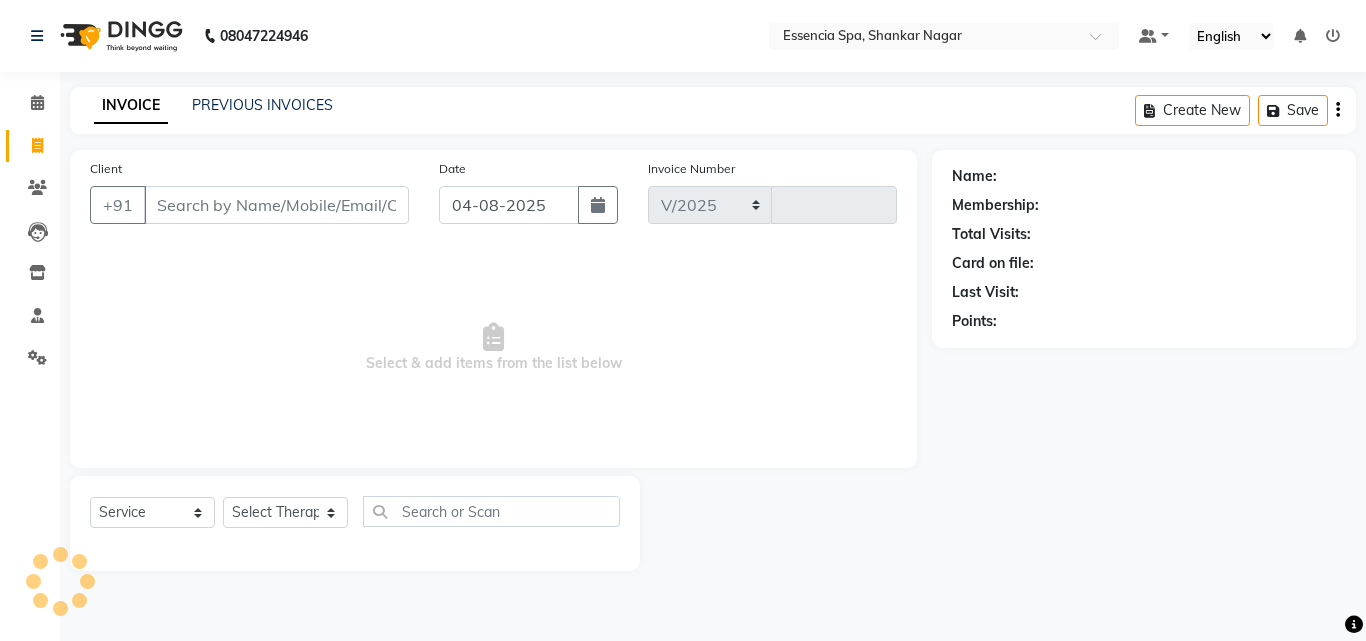 select on "7037" 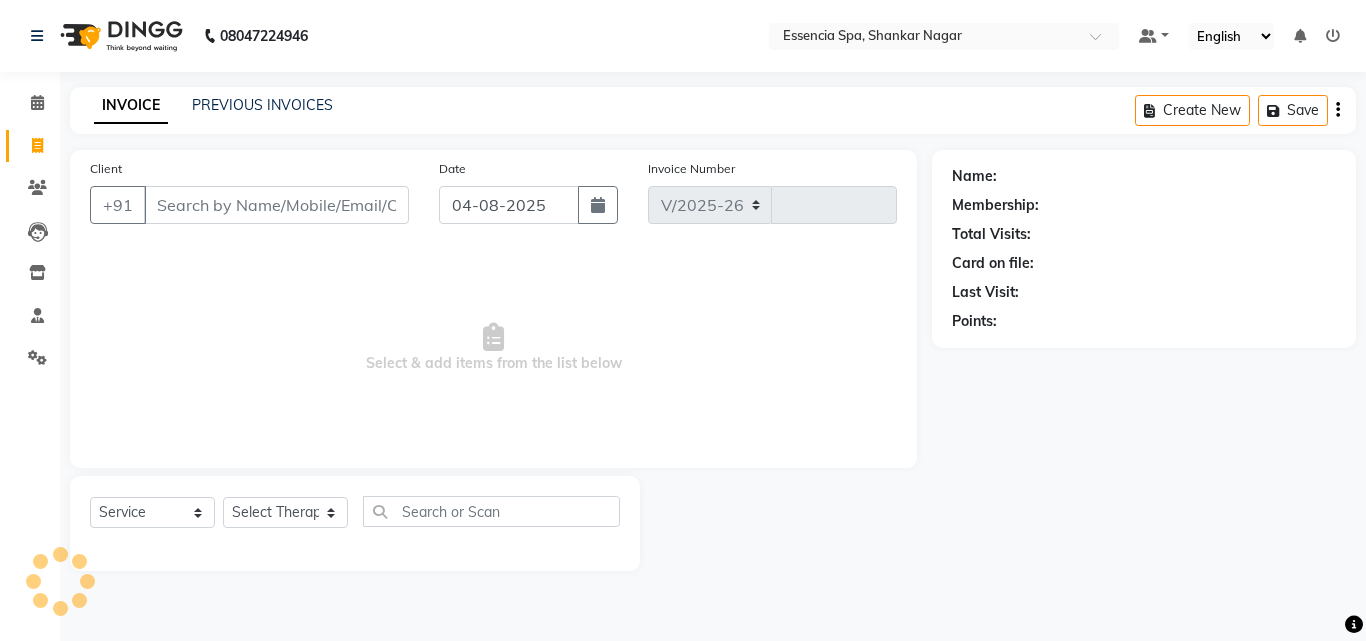 type on "1057" 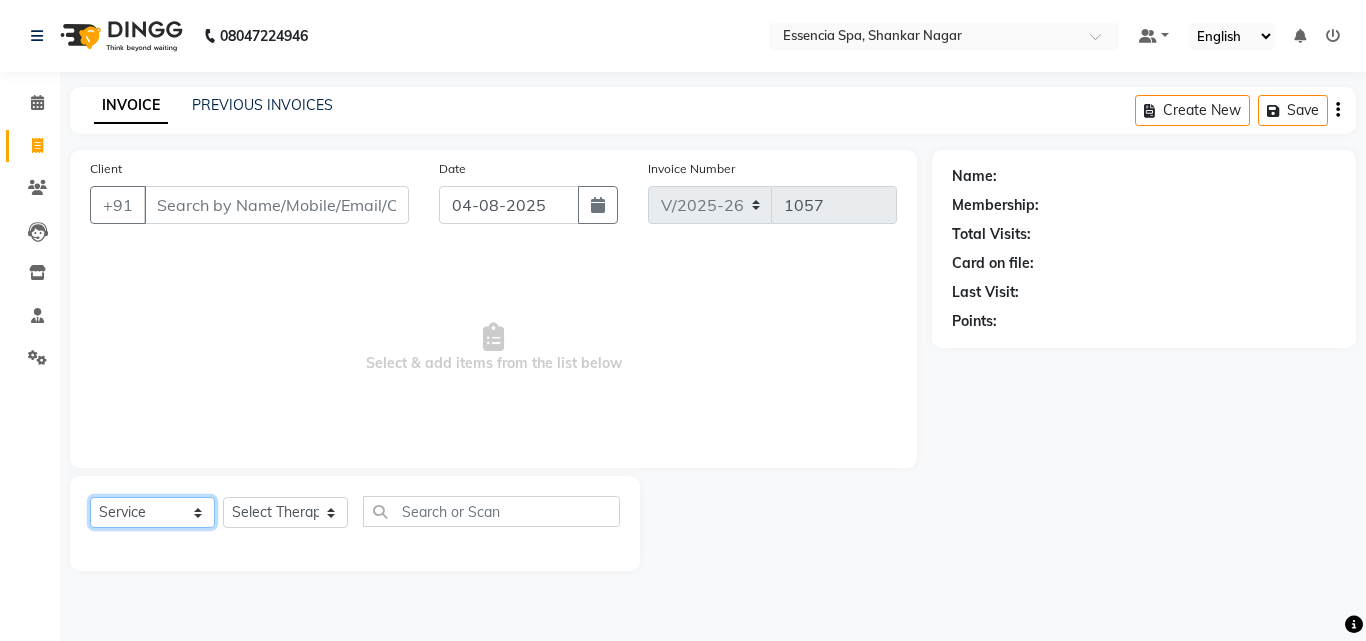 click on "Select  Service  Product  Membership  Package Voucher Prepaid Gift Card" 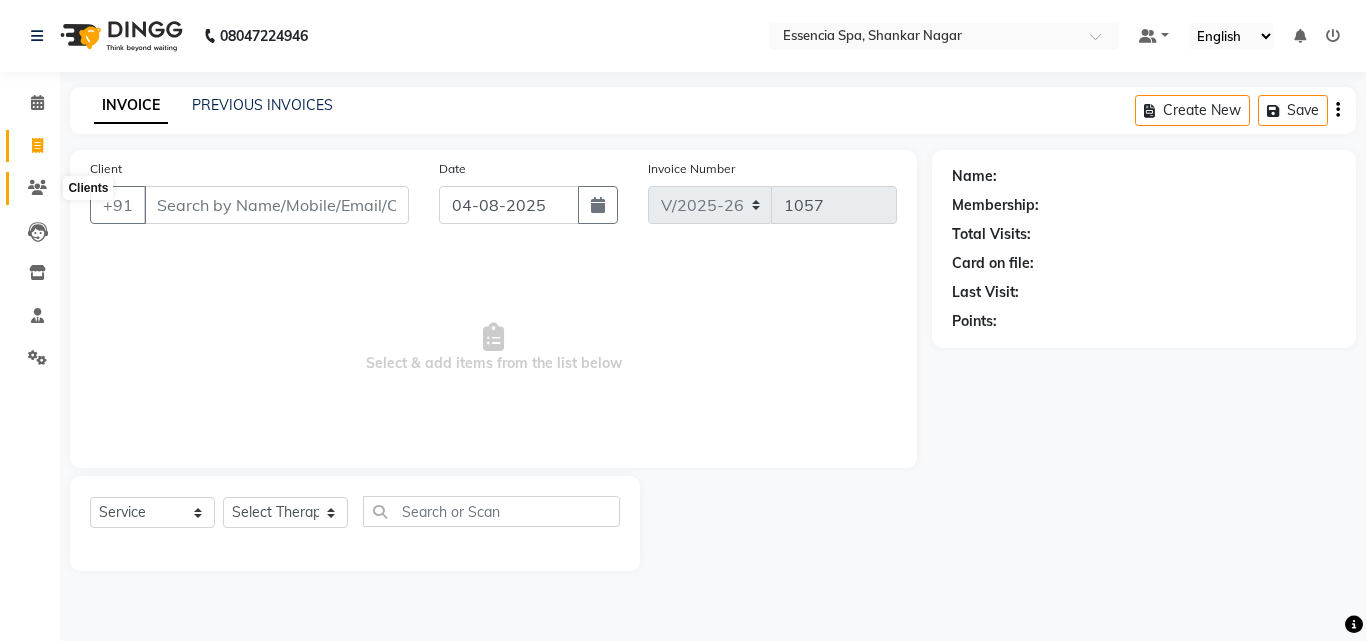 click 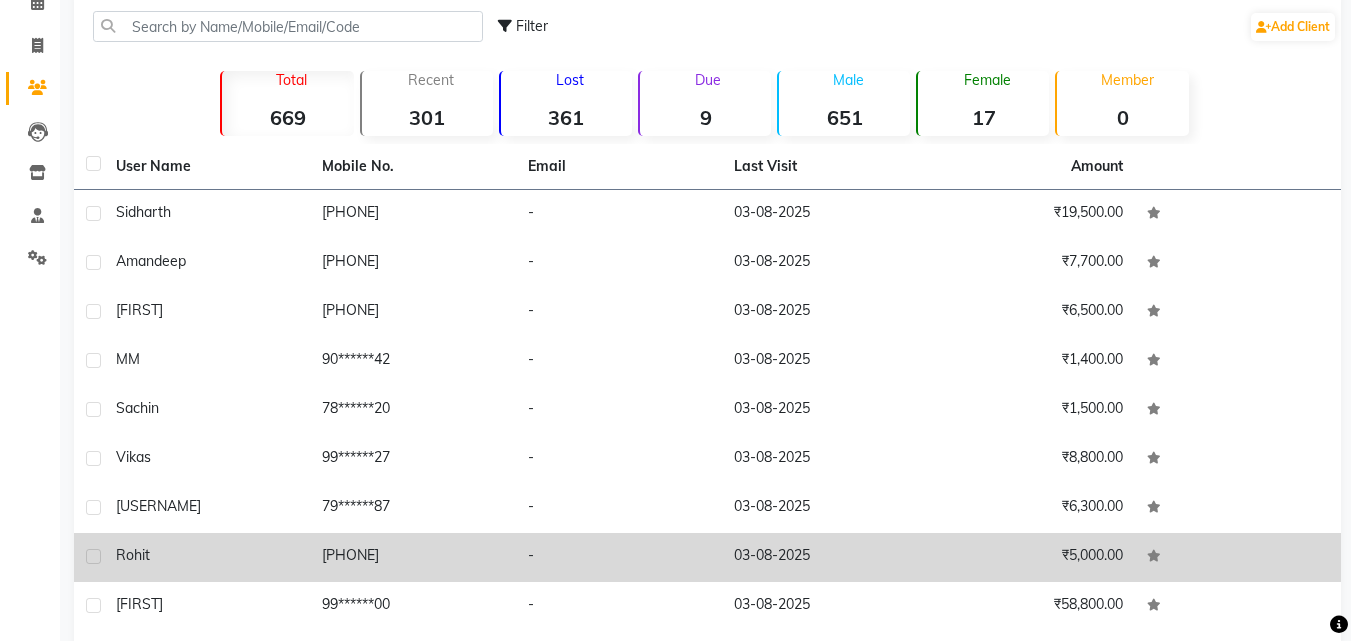 scroll, scrollTop: 200, scrollLeft: 0, axis: vertical 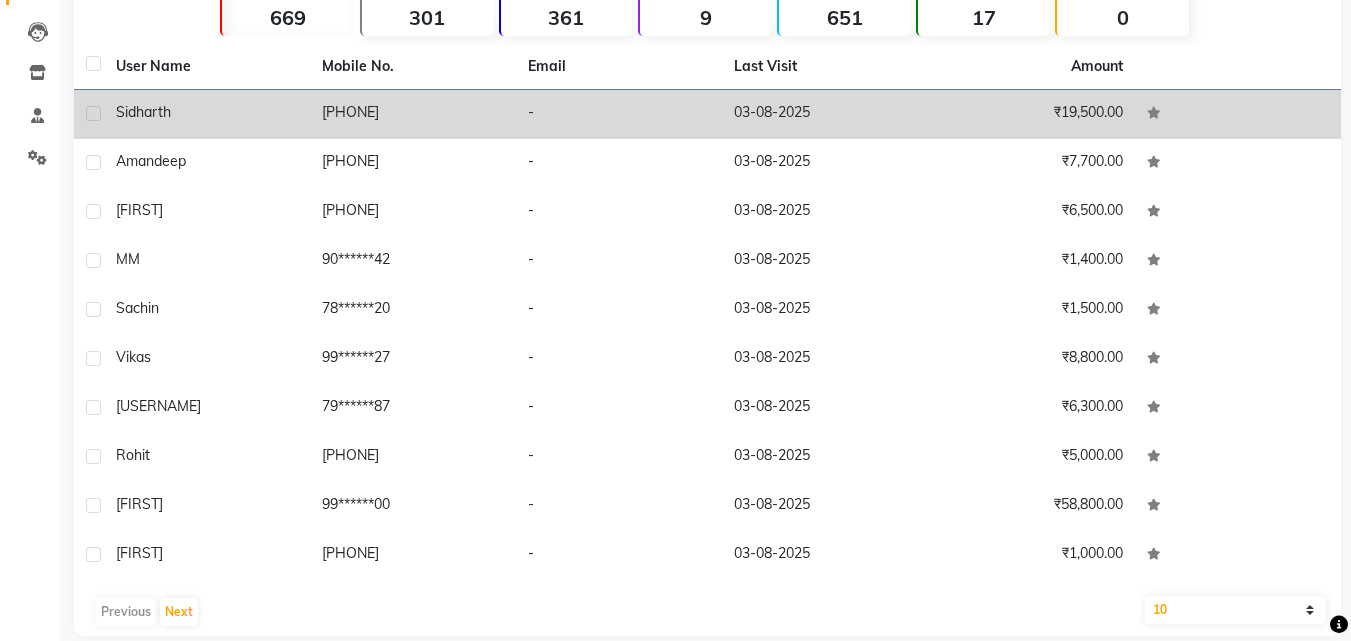 click on "Sidharth" 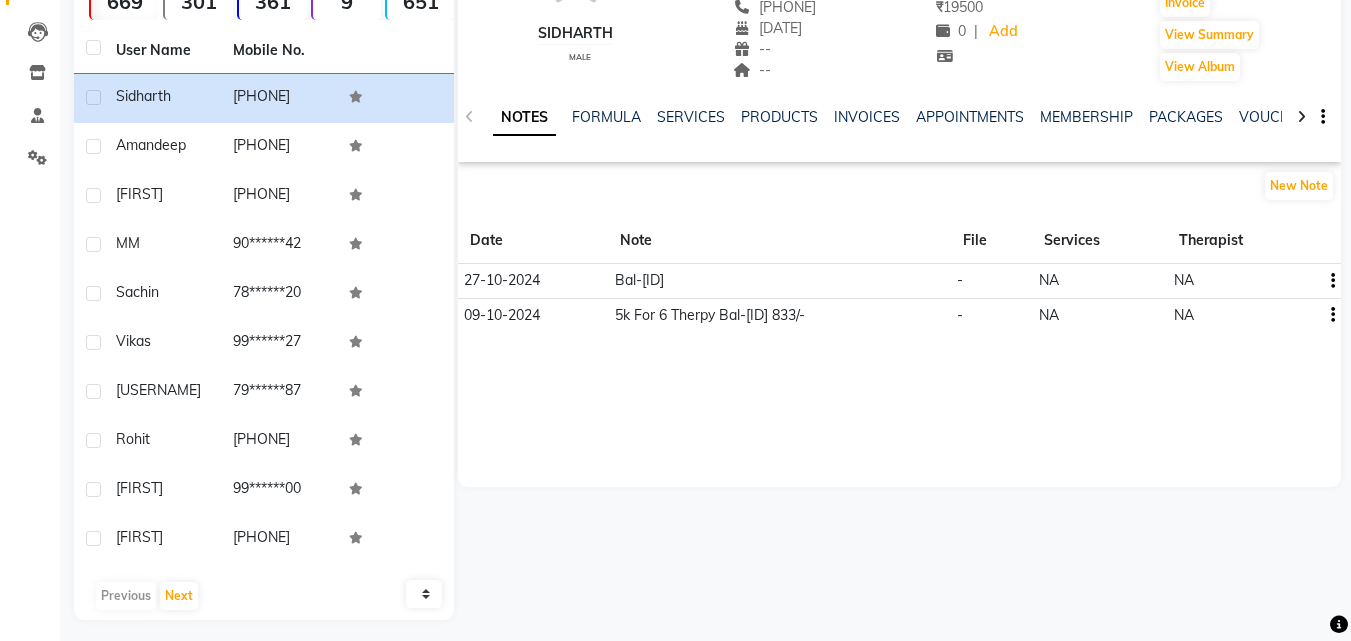 scroll, scrollTop: 0, scrollLeft: 0, axis: both 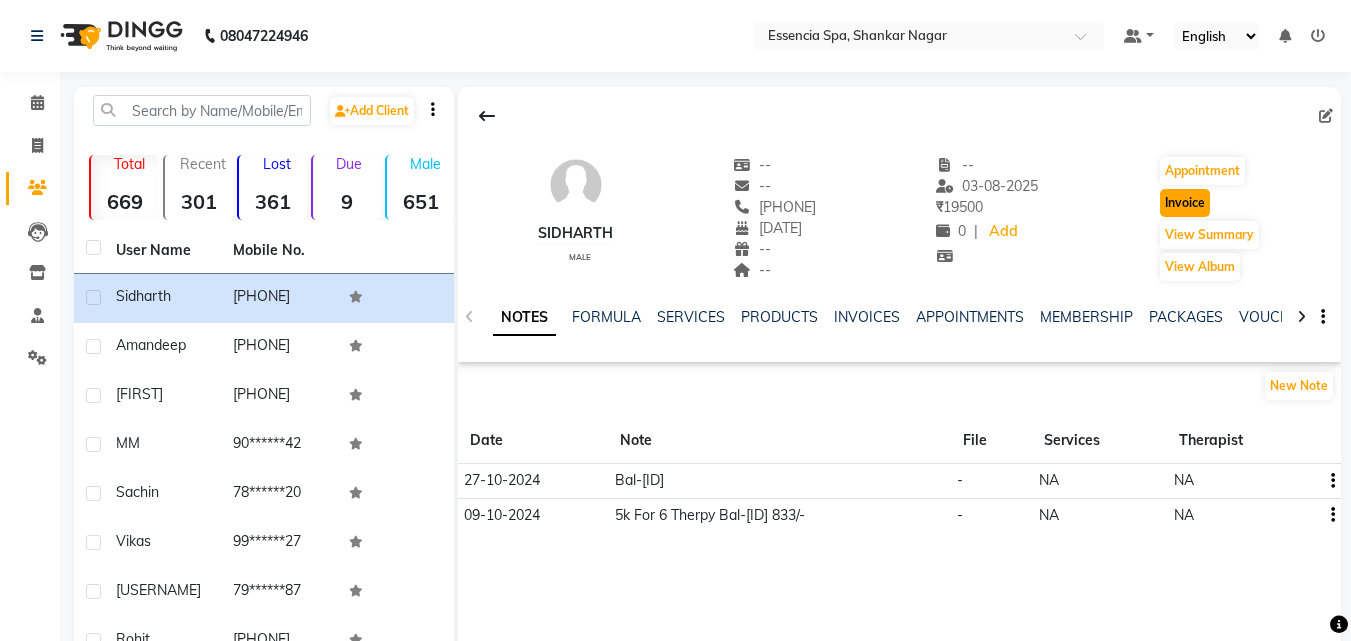 click on "Invoice" 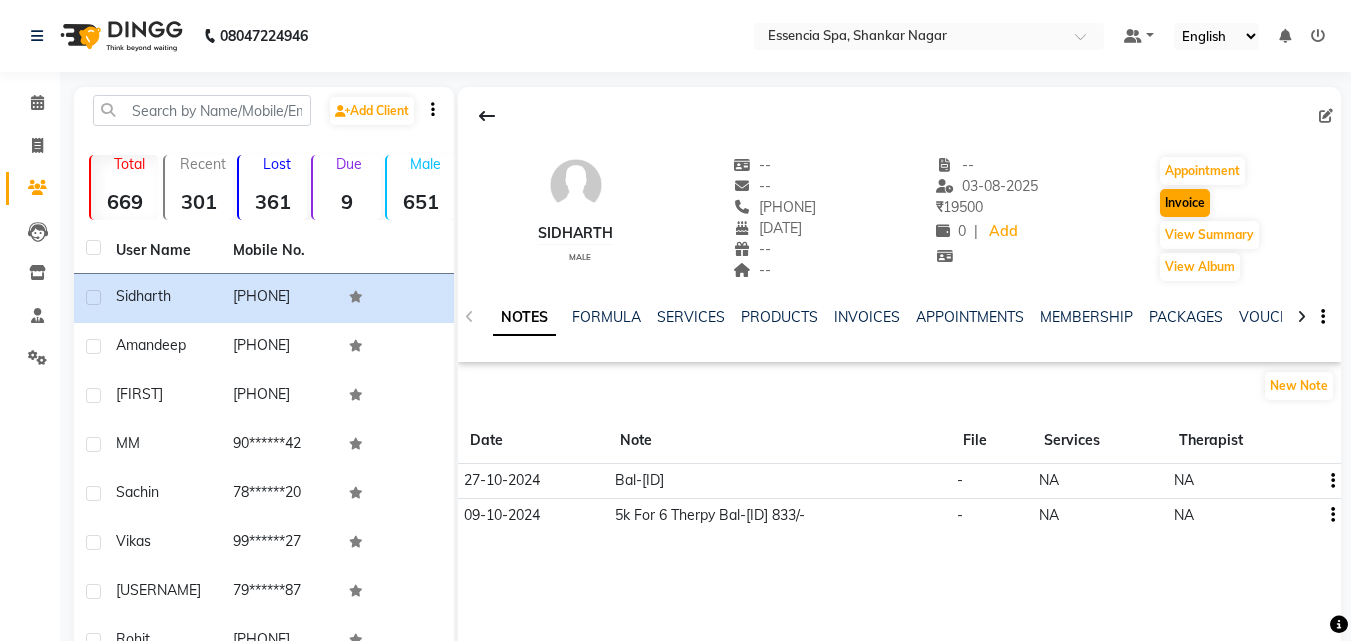 select on "service" 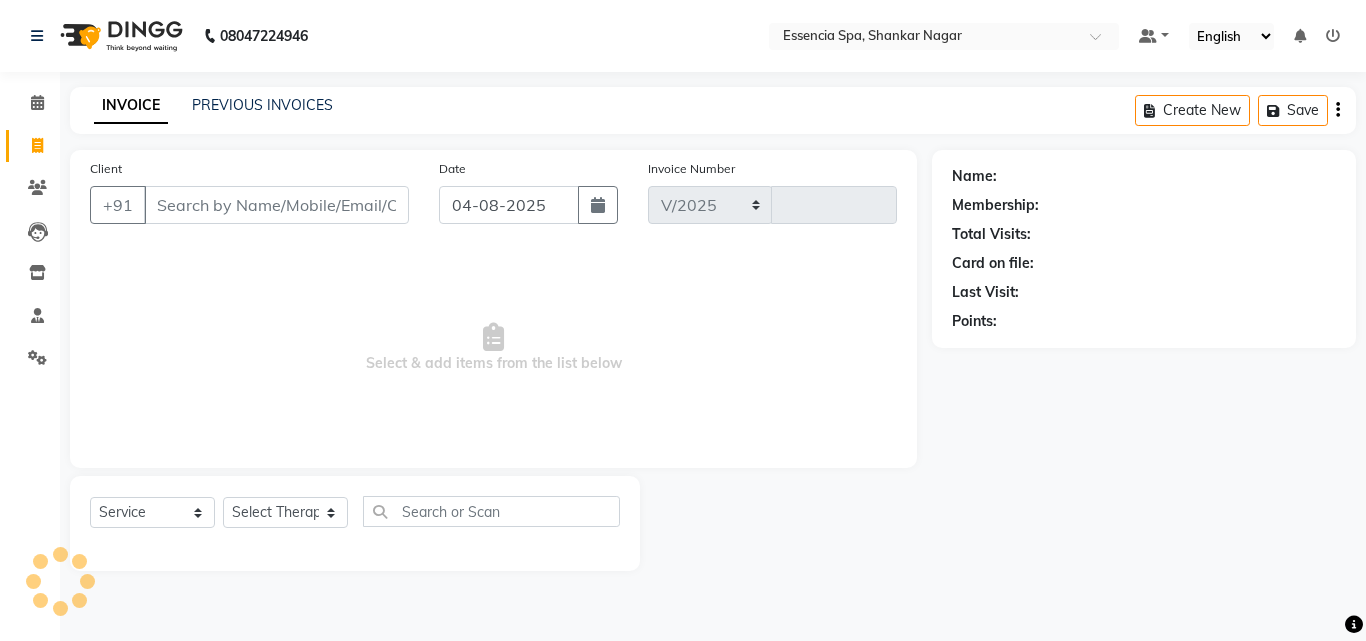 select on "7037" 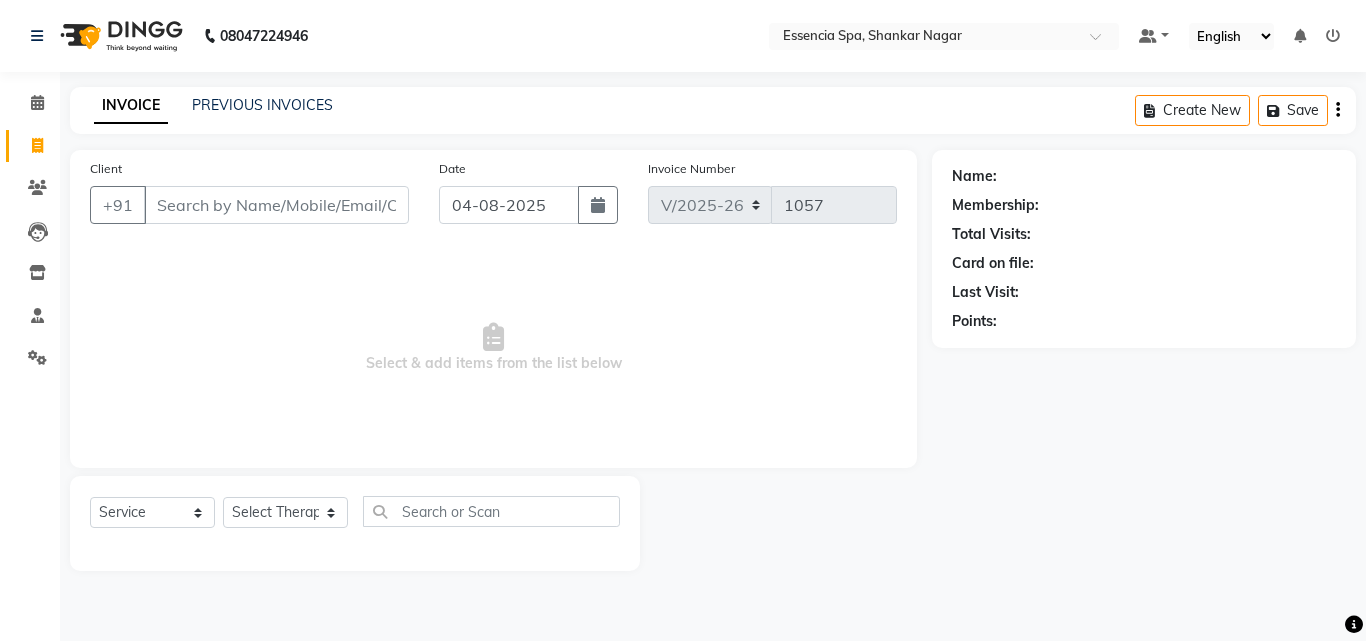 type on "[PHONE]" 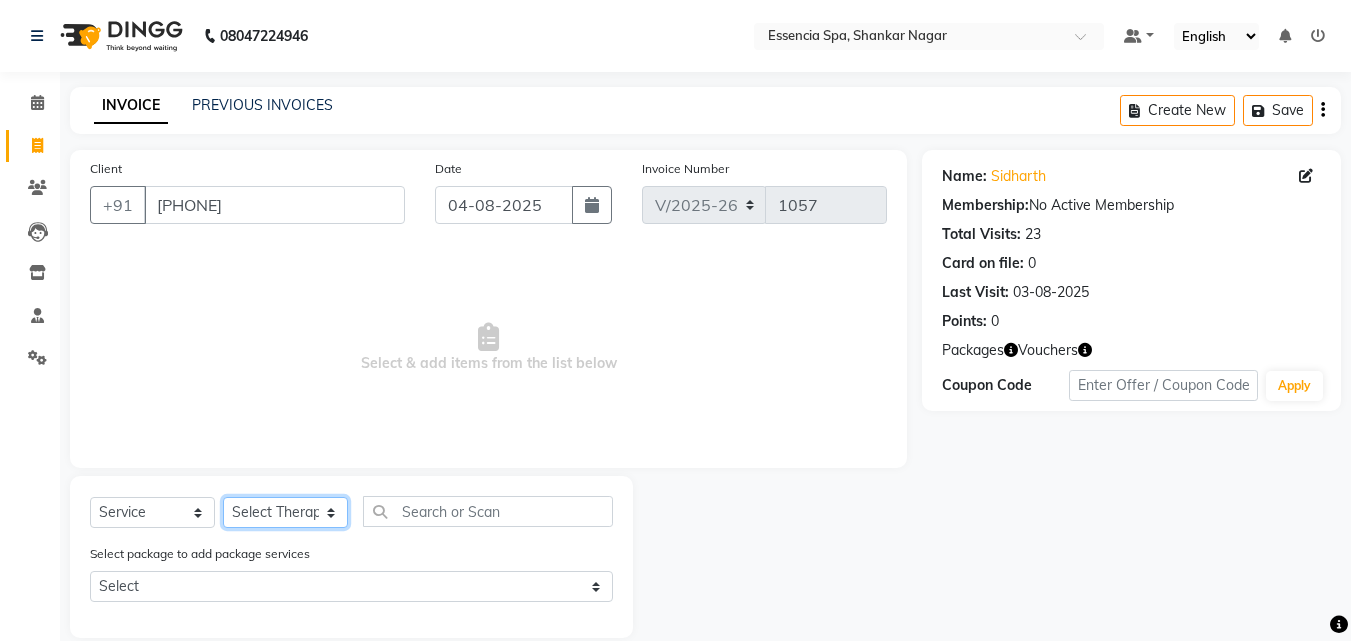click on "Select Therapist [FIRST] [FIRST] [FIRST] [FIRST] [FIRST] [FIRST] [FIRST] [FIRST]" 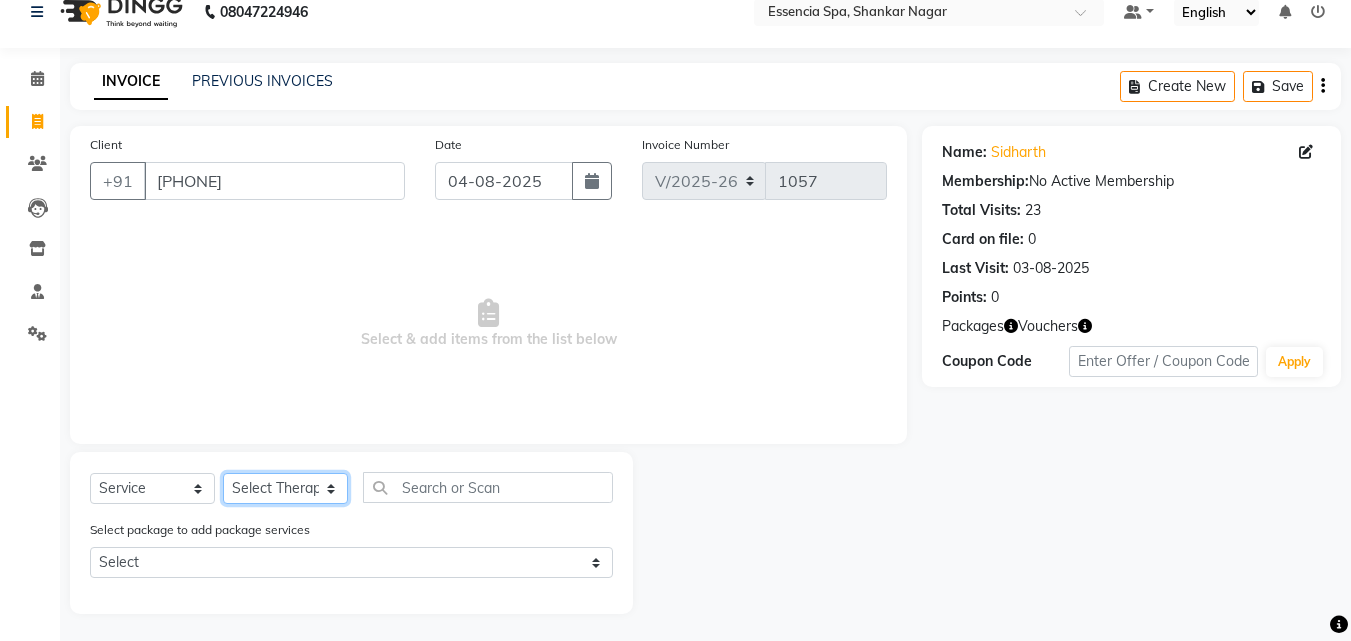 scroll, scrollTop: 27, scrollLeft: 0, axis: vertical 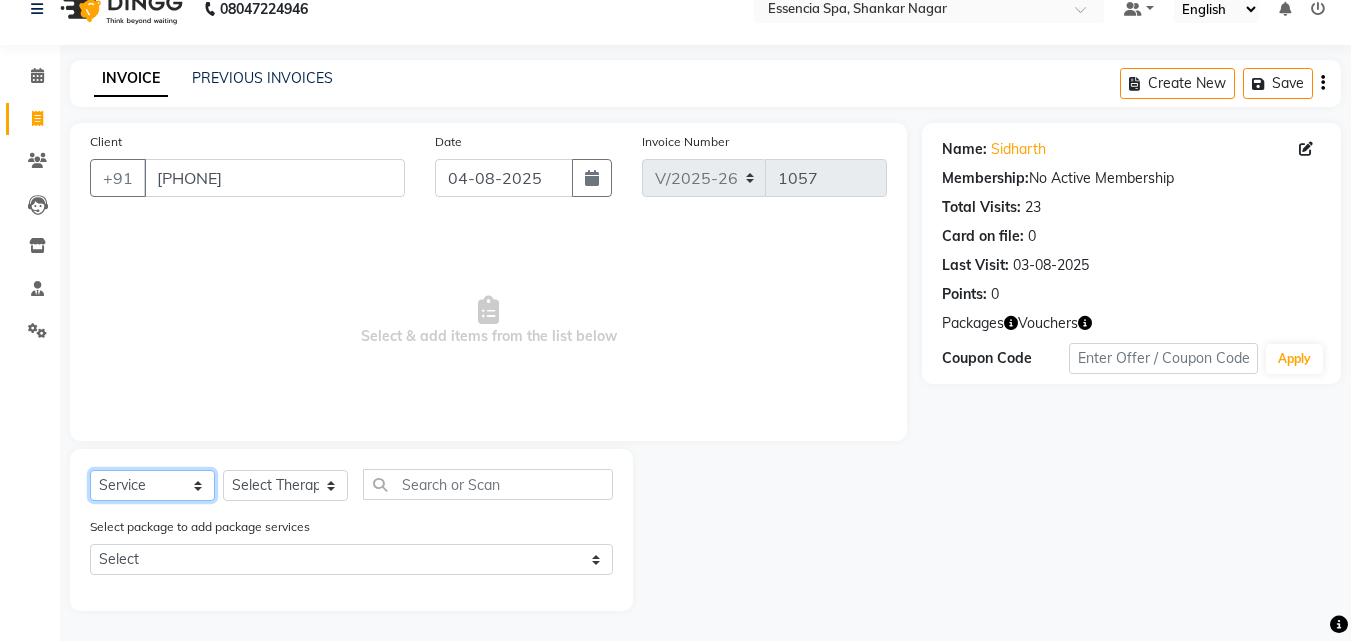 click on "Select  Service  Product  Membership  Package Voucher Prepaid Gift Card" 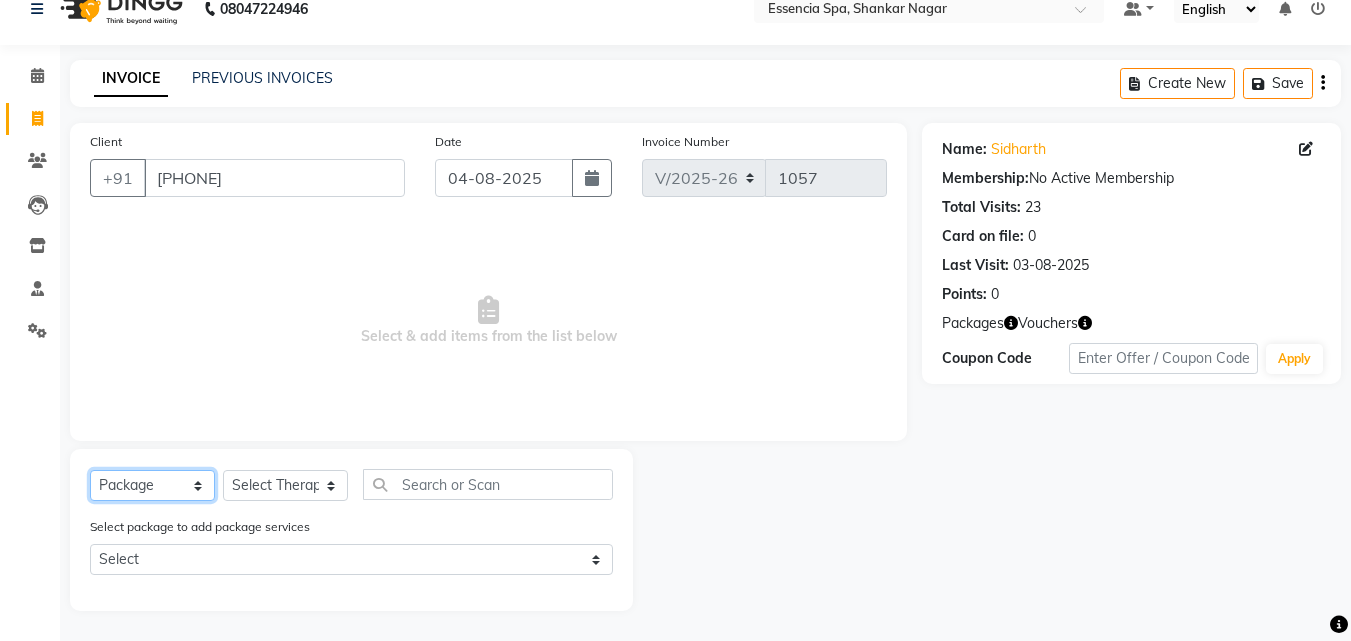 click on "Select  Service  Product  Membership  Package Voucher Prepaid Gift Card" 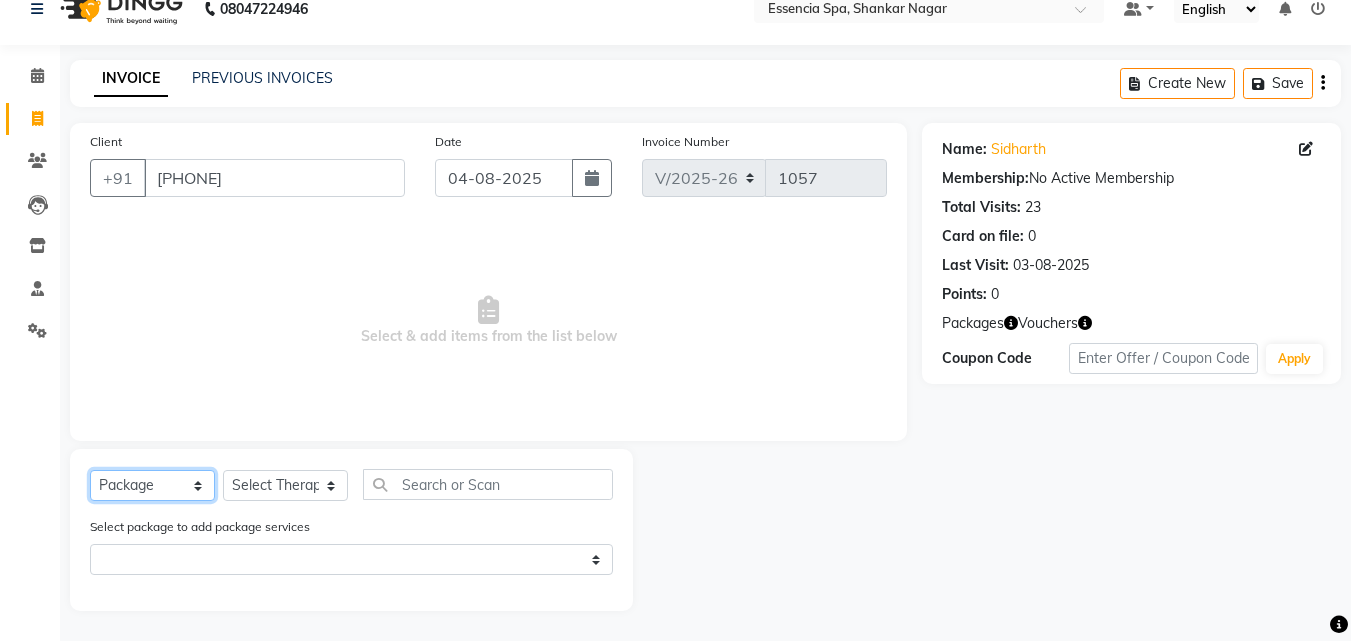 scroll, scrollTop: 0, scrollLeft: 0, axis: both 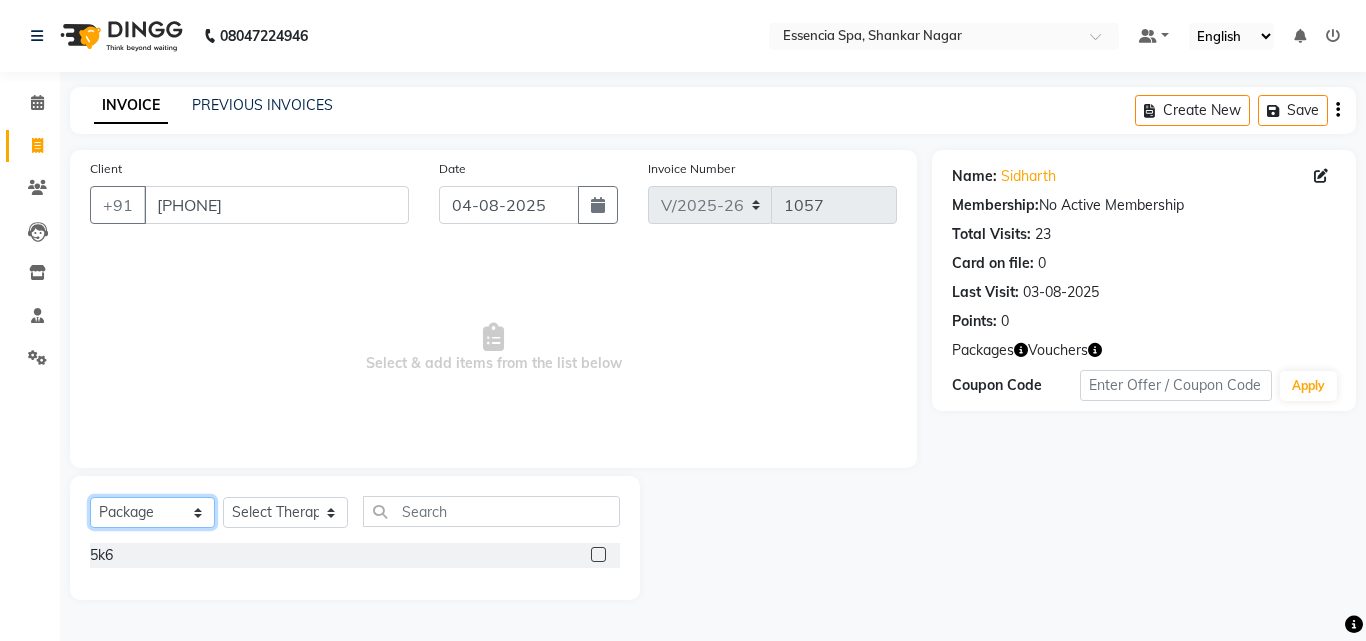 click on "Select  Service  Product  Membership  Package Voucher Prepaid Gift Card" 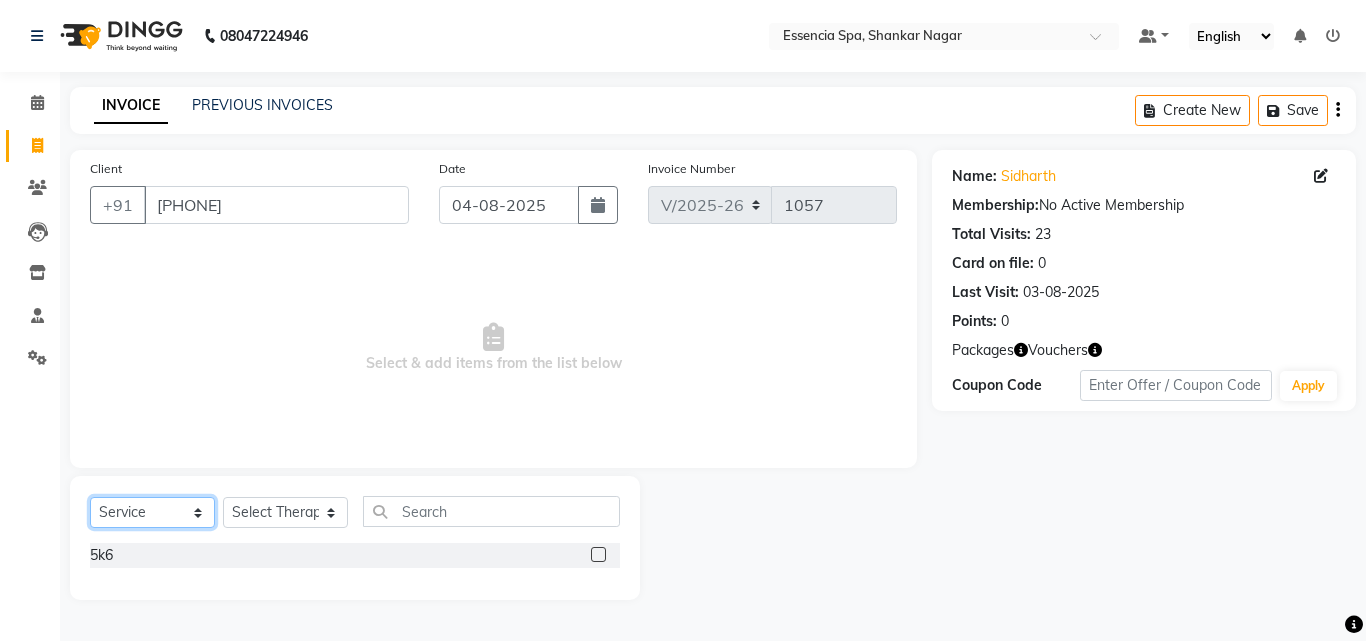 click on "Select  Service  Product  Membership  Package Voucher Prepaid Gift Card" 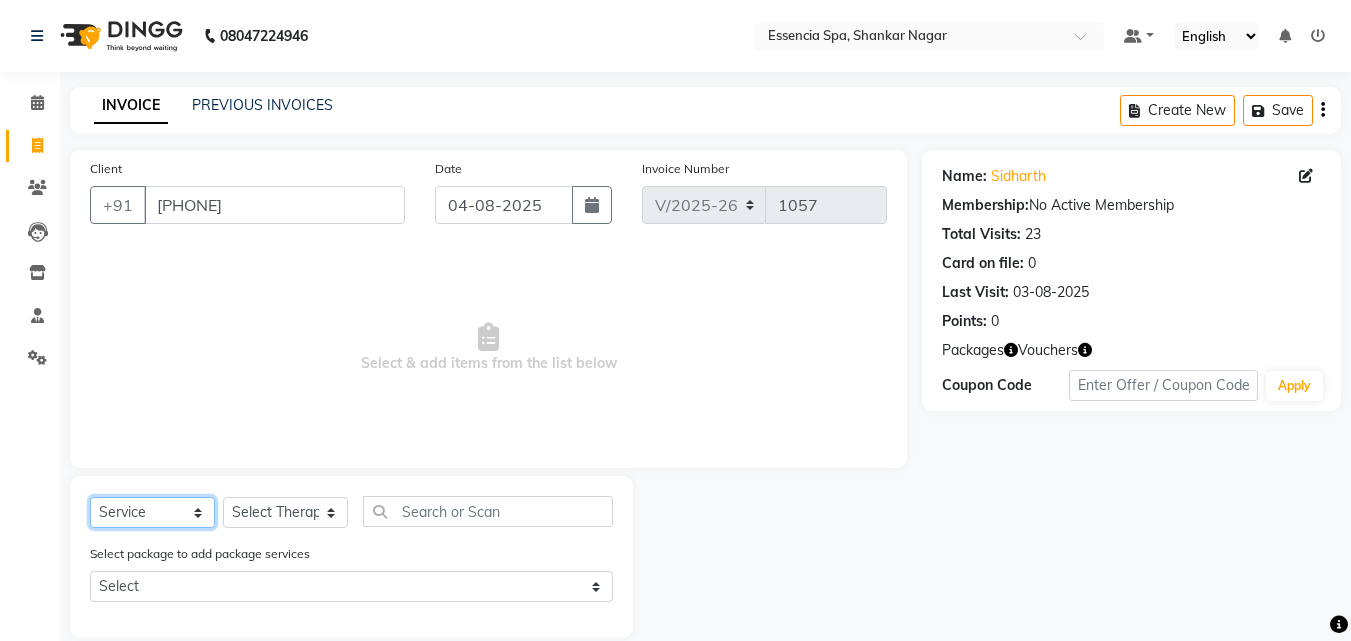 scroll, scrollTop: 27, scrollLeft: 0, axis: vertical 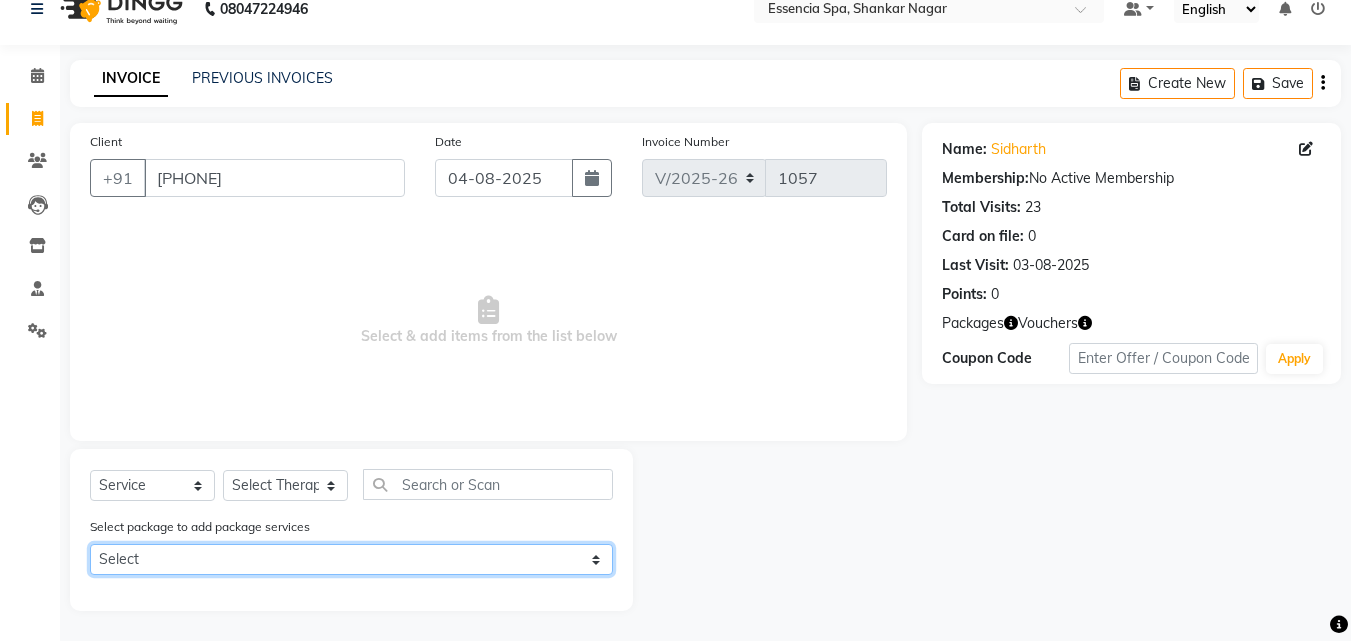 click on "Select 5k6 5k6" 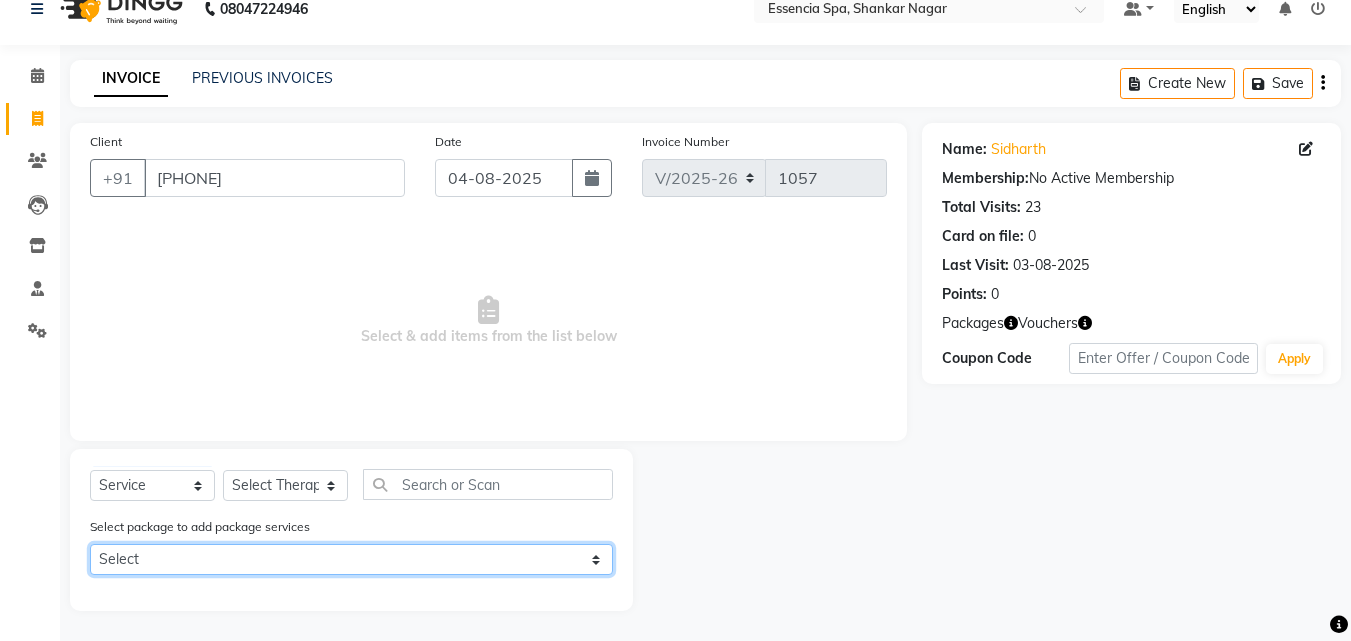 click on "Select 5k6 5k6" 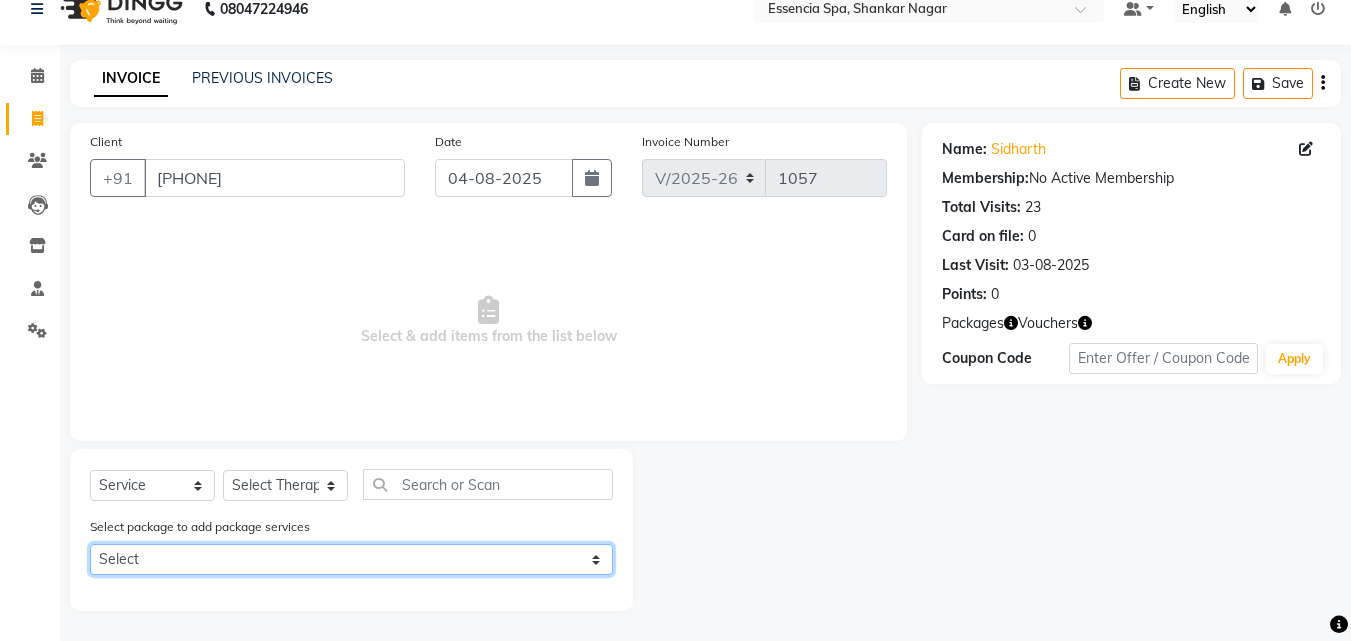 click on "Select 5k6 5k6" 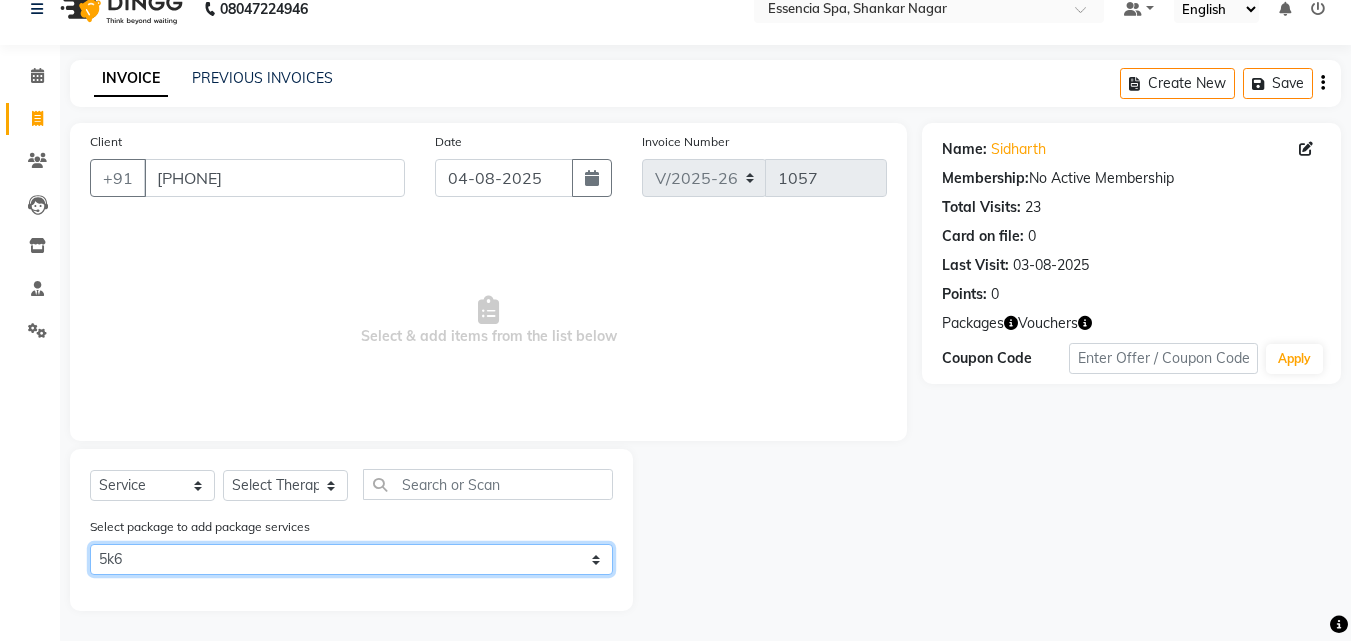 click on "Select 5k6 5k6" 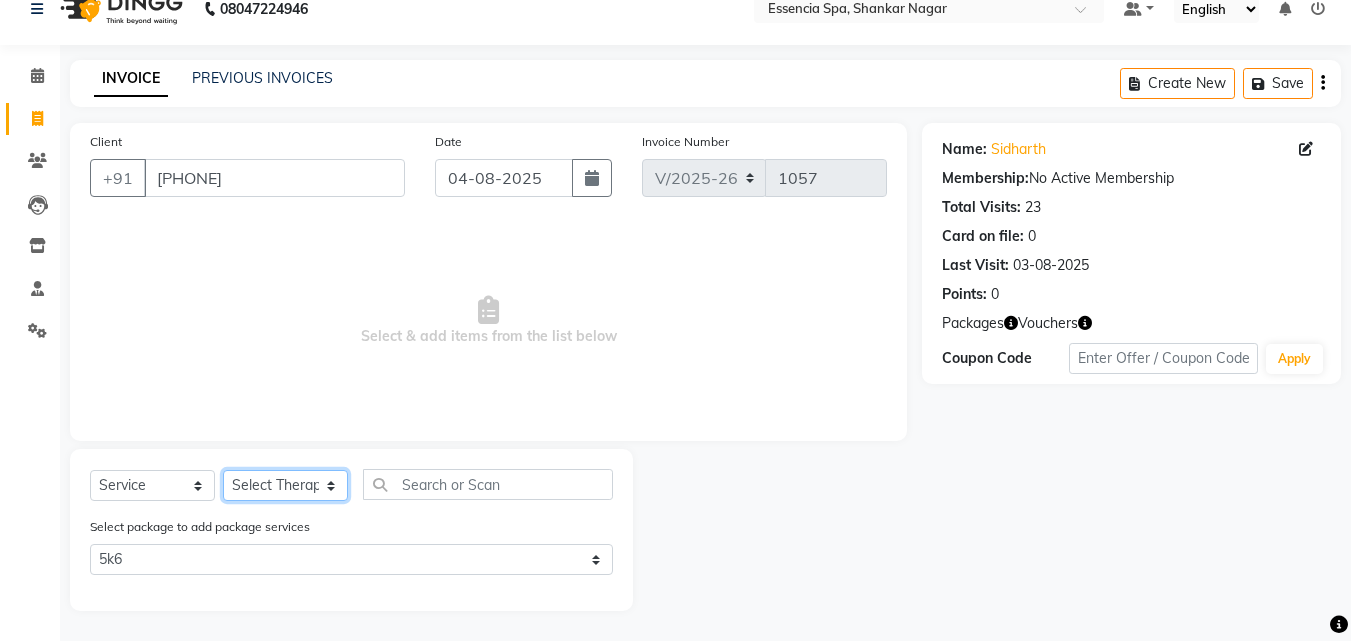 click on "Select Therapist [FIRST] [FIRST] [FIRST] [FIRST] [FIRST] [FIRST] [FIRST] [FIRST]" 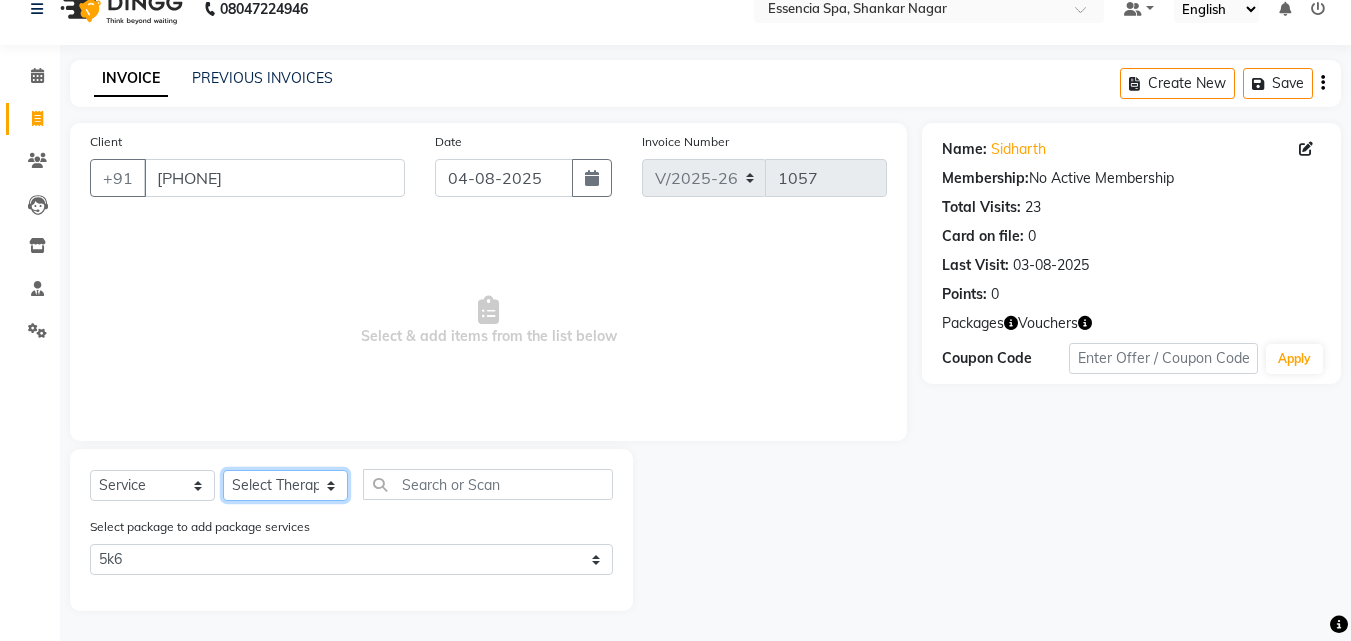 select on "85805" 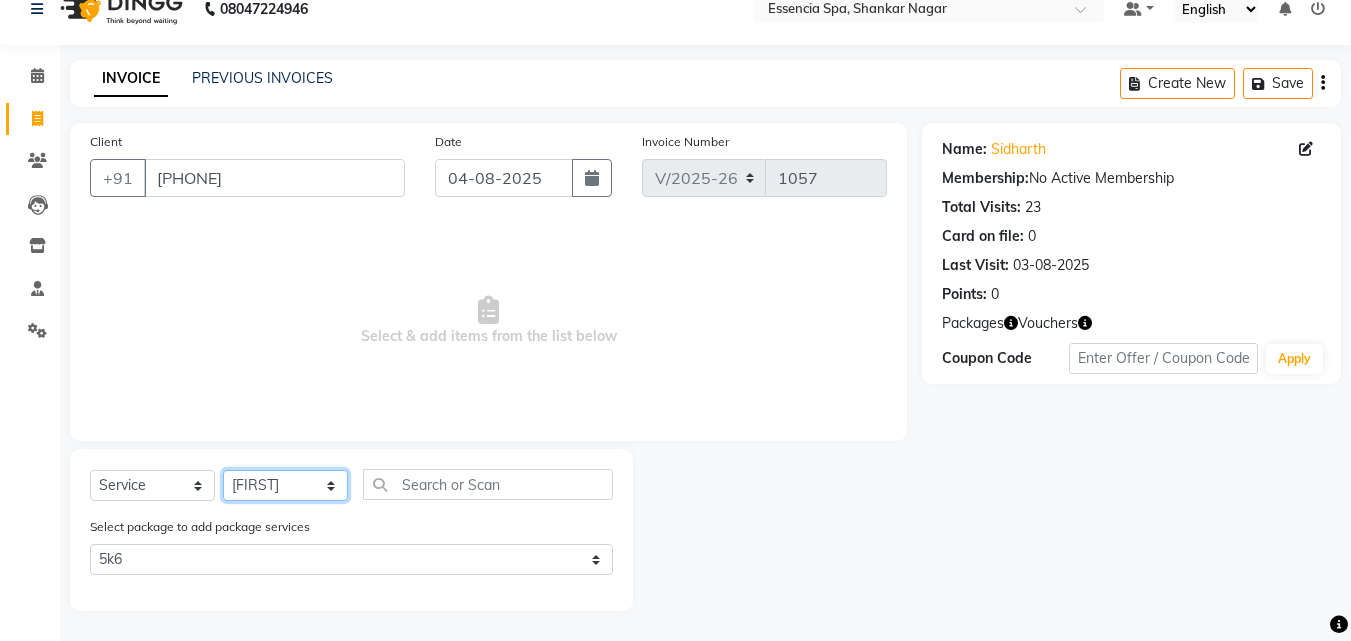 click on "Select Therapist [FIRST] [FIRST] [FIRST] [FIRST] [FIRST] [FIRST] [FIRST] [FIRST]" 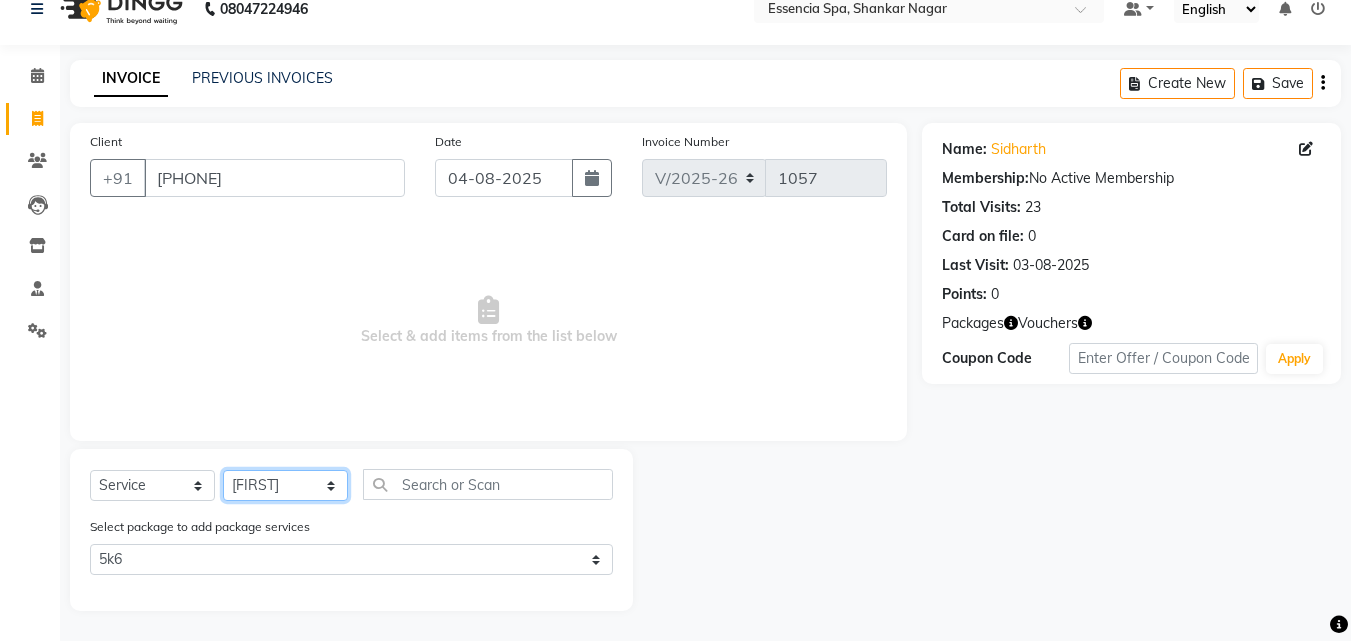 click on "Select Therapist [FIRST] [FIRST] [FIRST] [FIRST] [FIRST] [FIRST] [FIRST] [FIRST]" 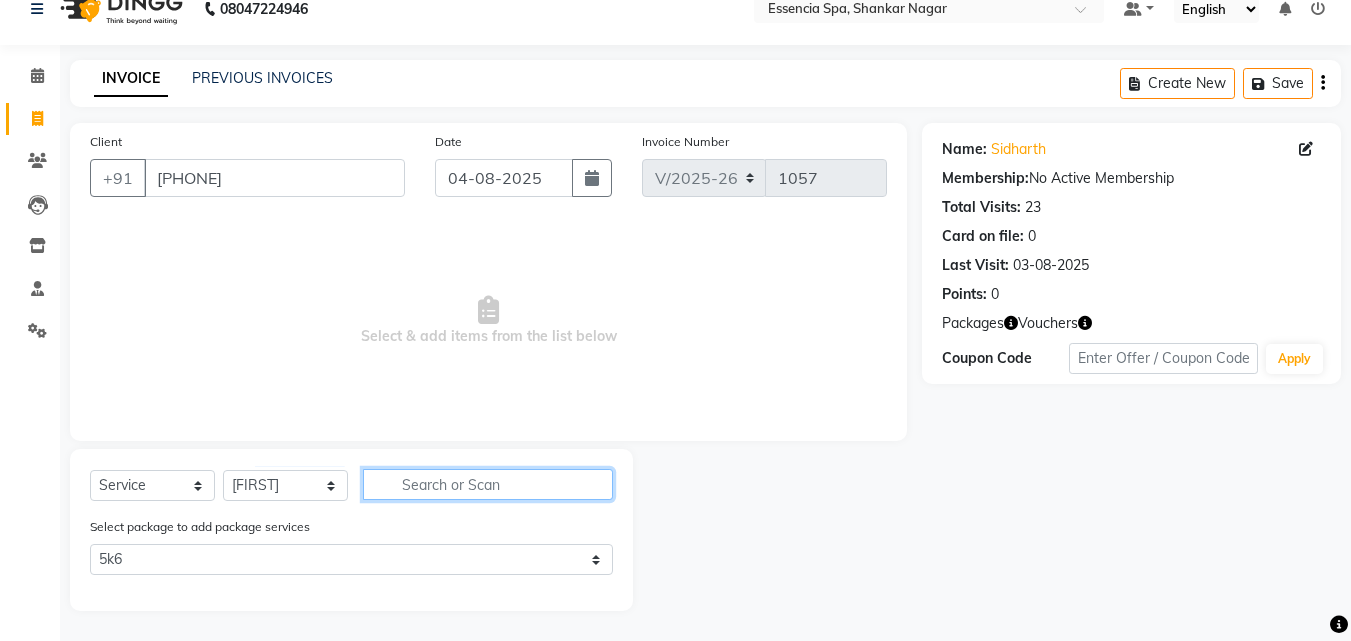 click 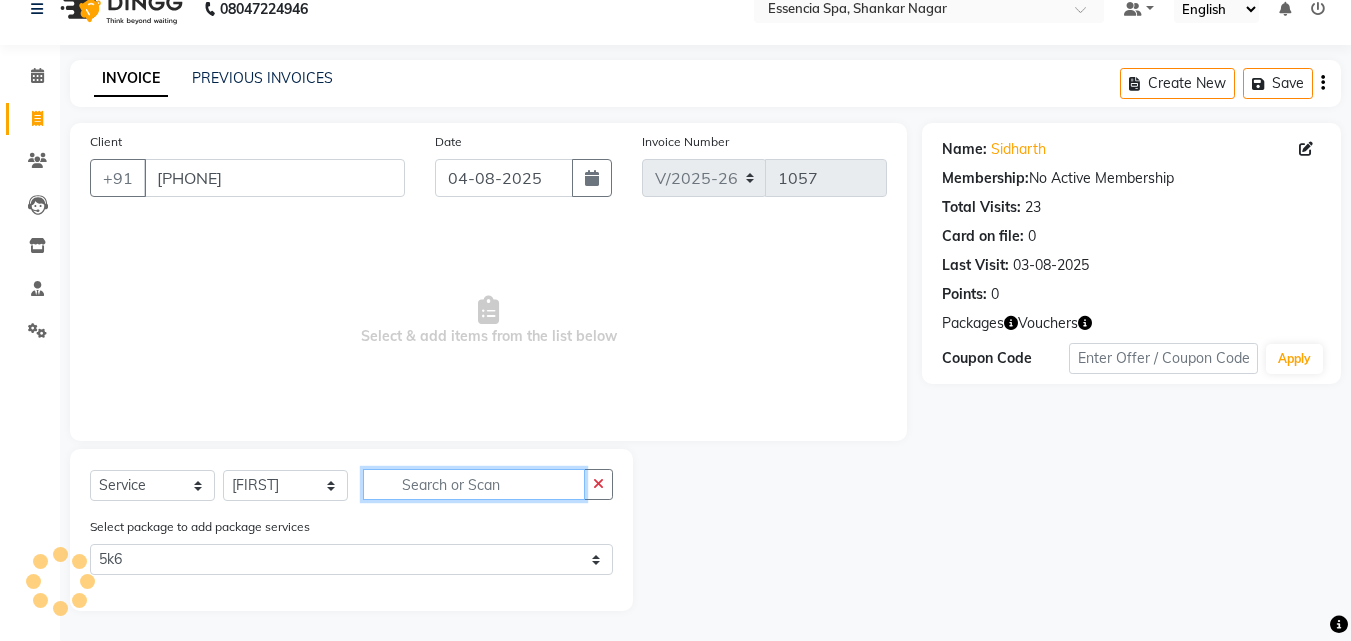 type on "o" 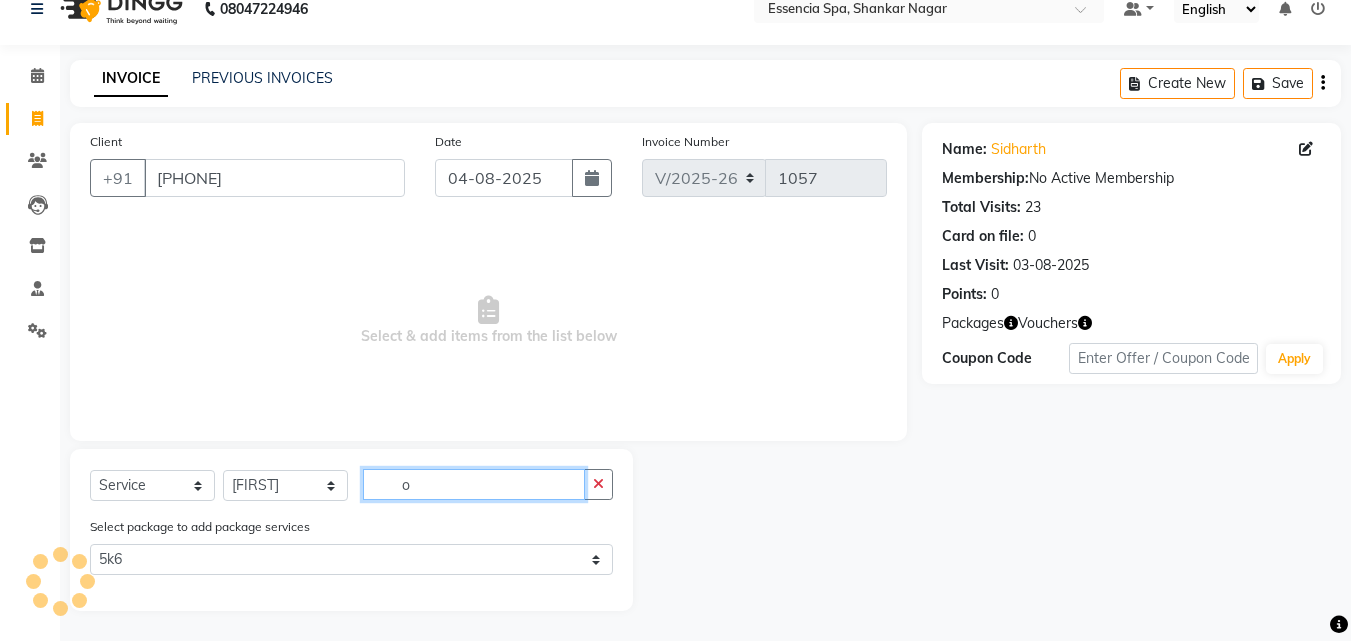 select on "0: undefined" 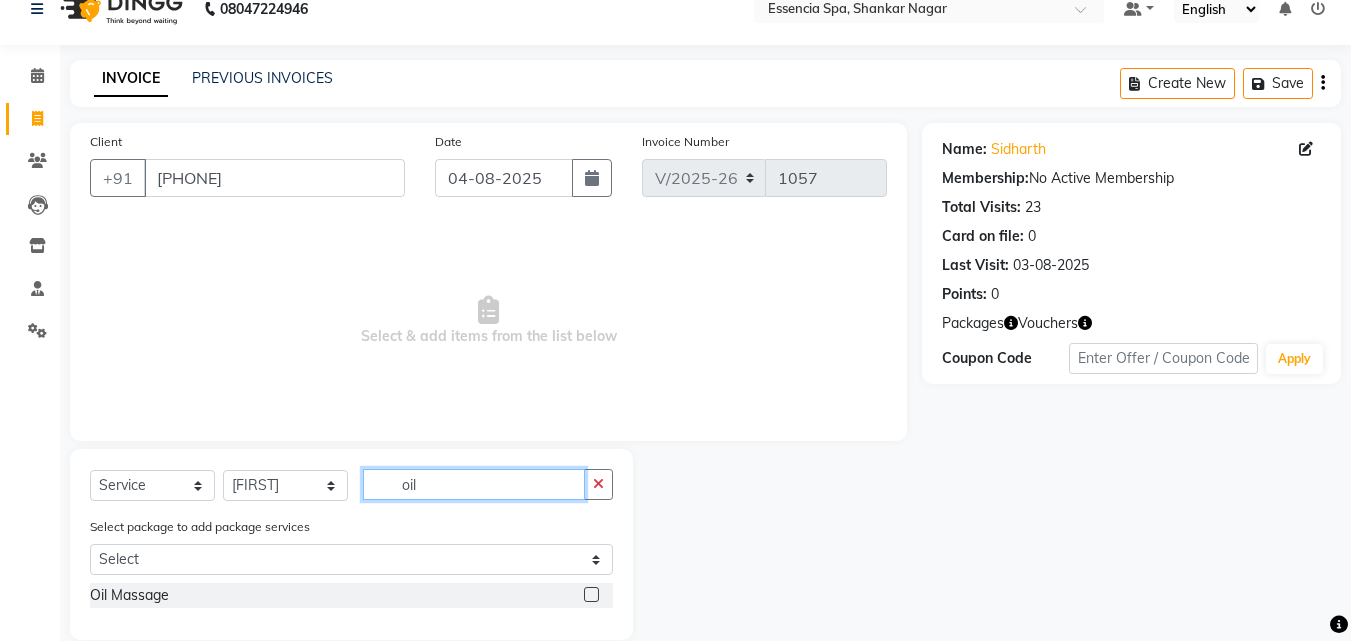 type on "oil" 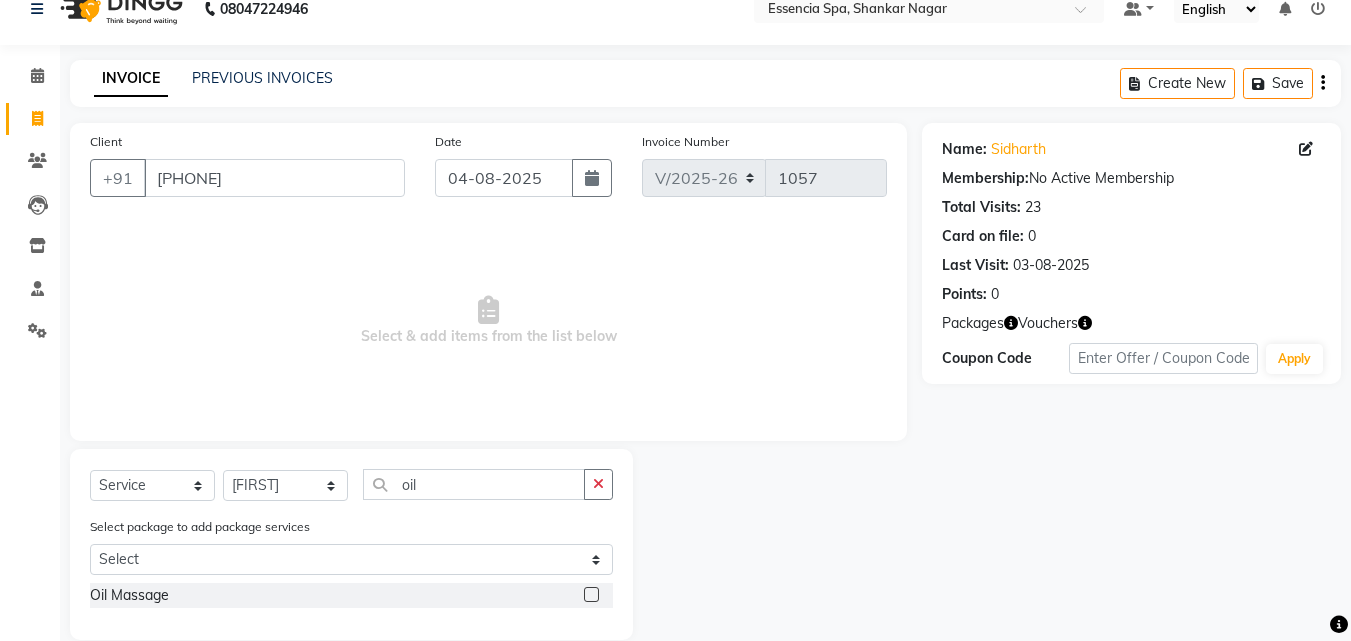click 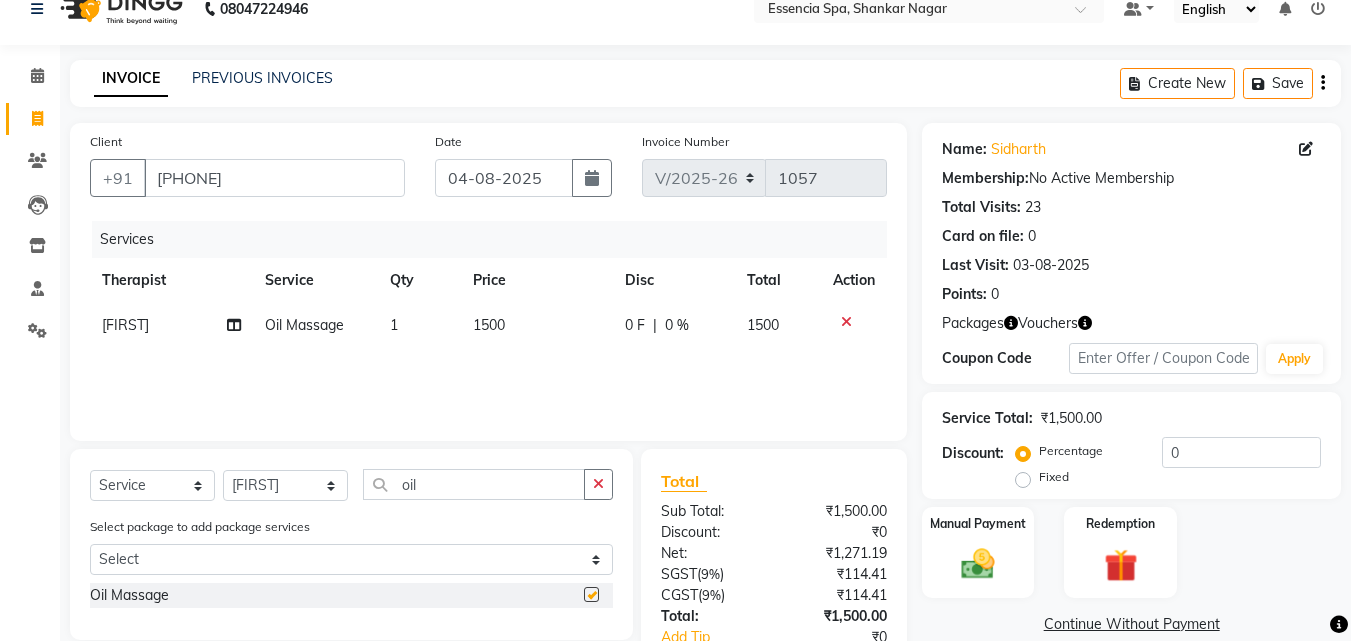 checkbox on "false" 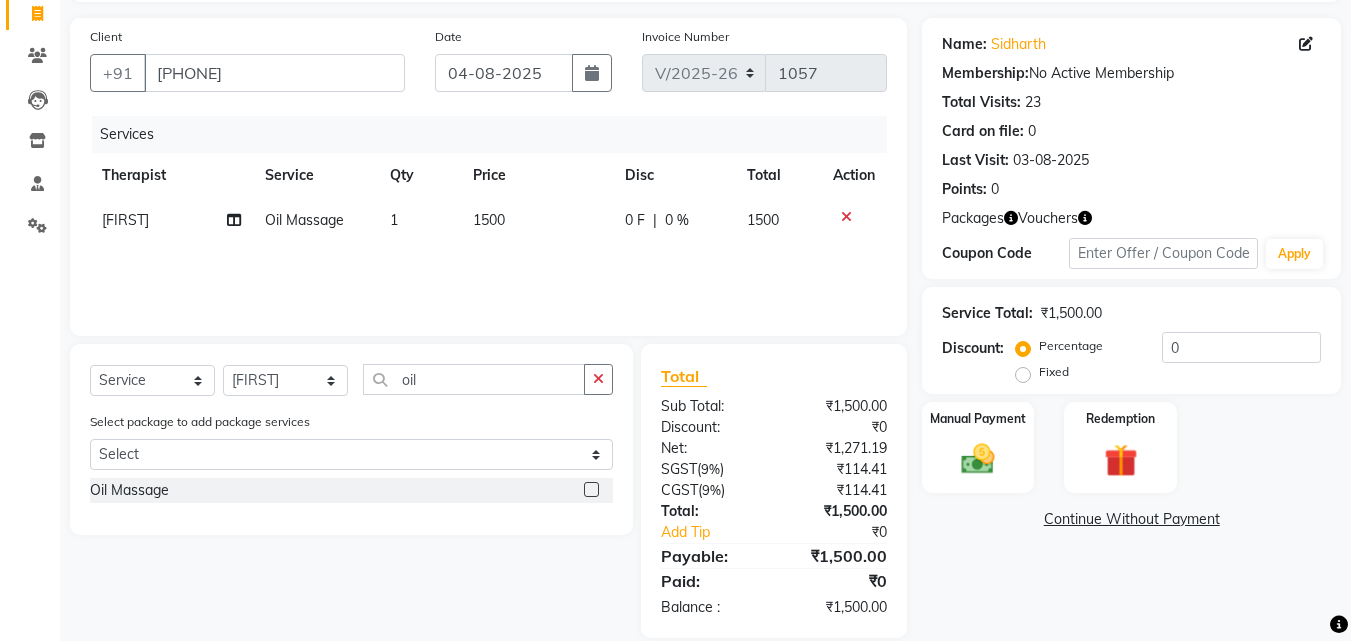 scroll, scrollTop: 159, scrollLeft: 0, axis: vertical 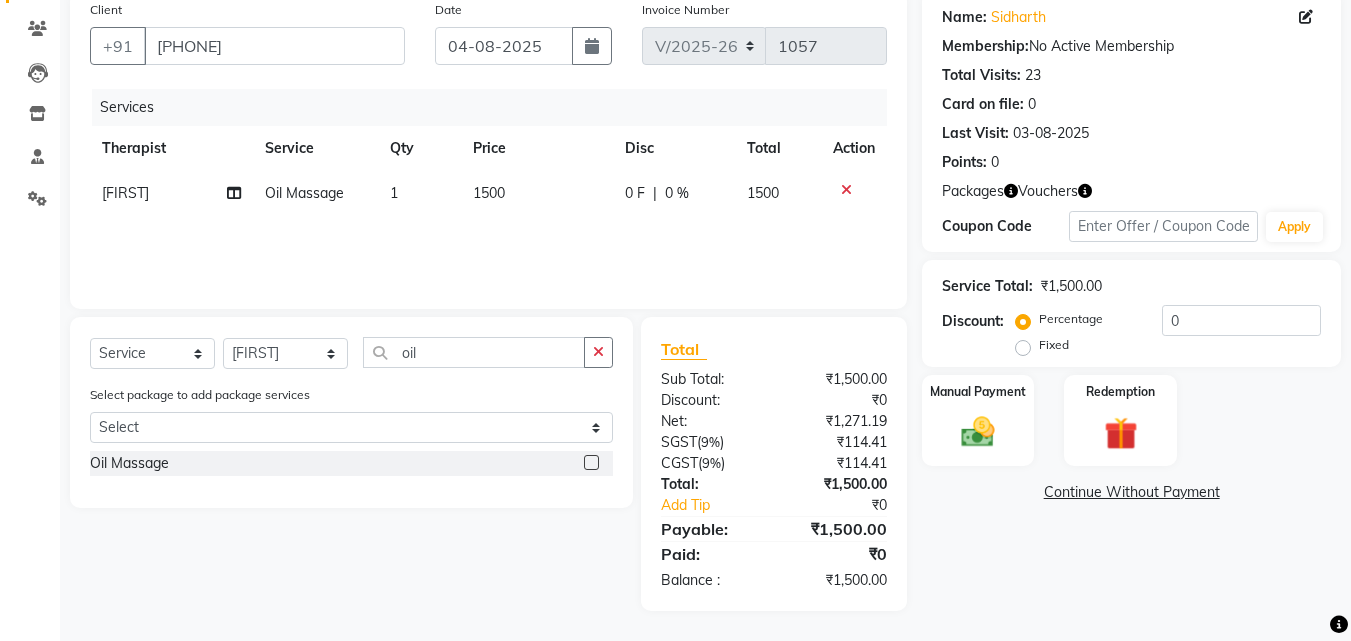 click on "0 F | 0 %" 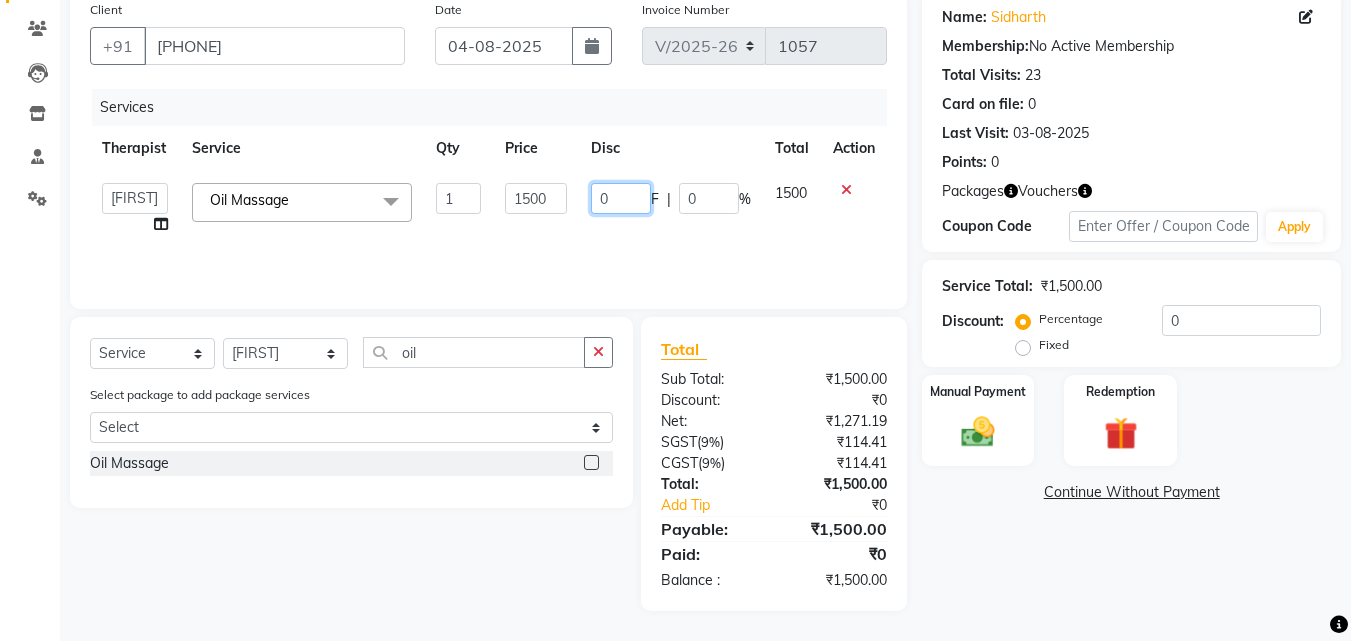 drag, startPoint x: 628, startPoint y: 203, endPoint x: 584, endPoint y: 203, distance: 44 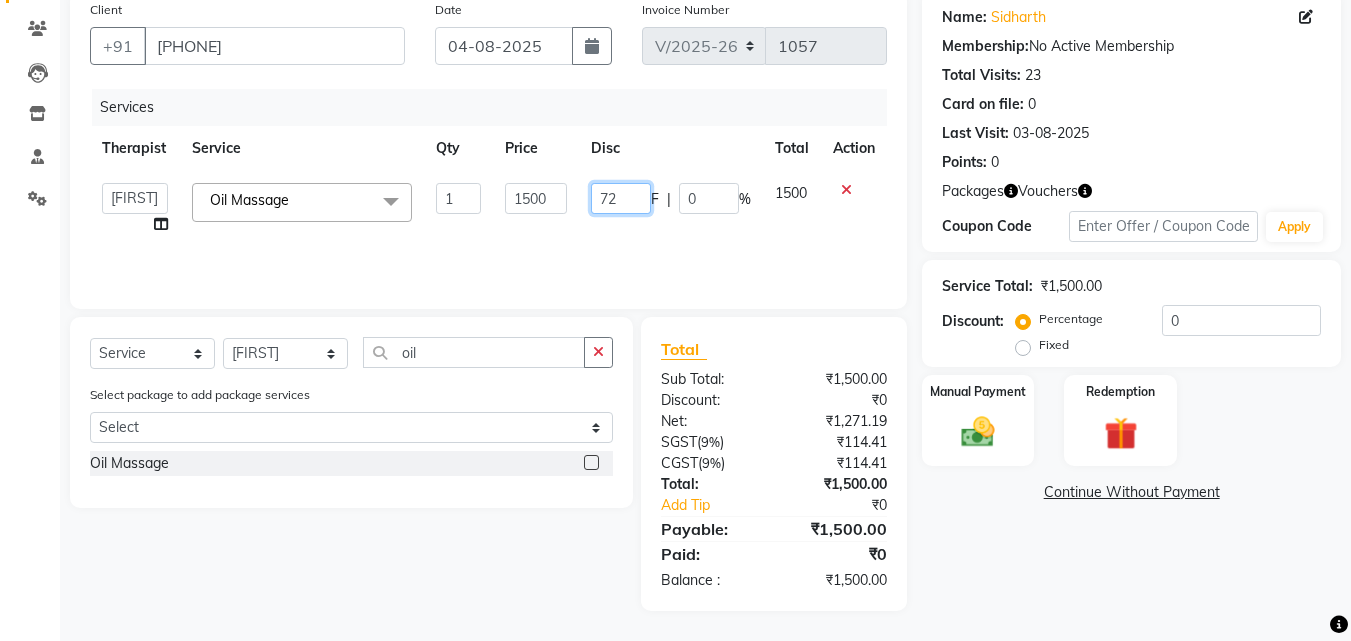 type on "723" 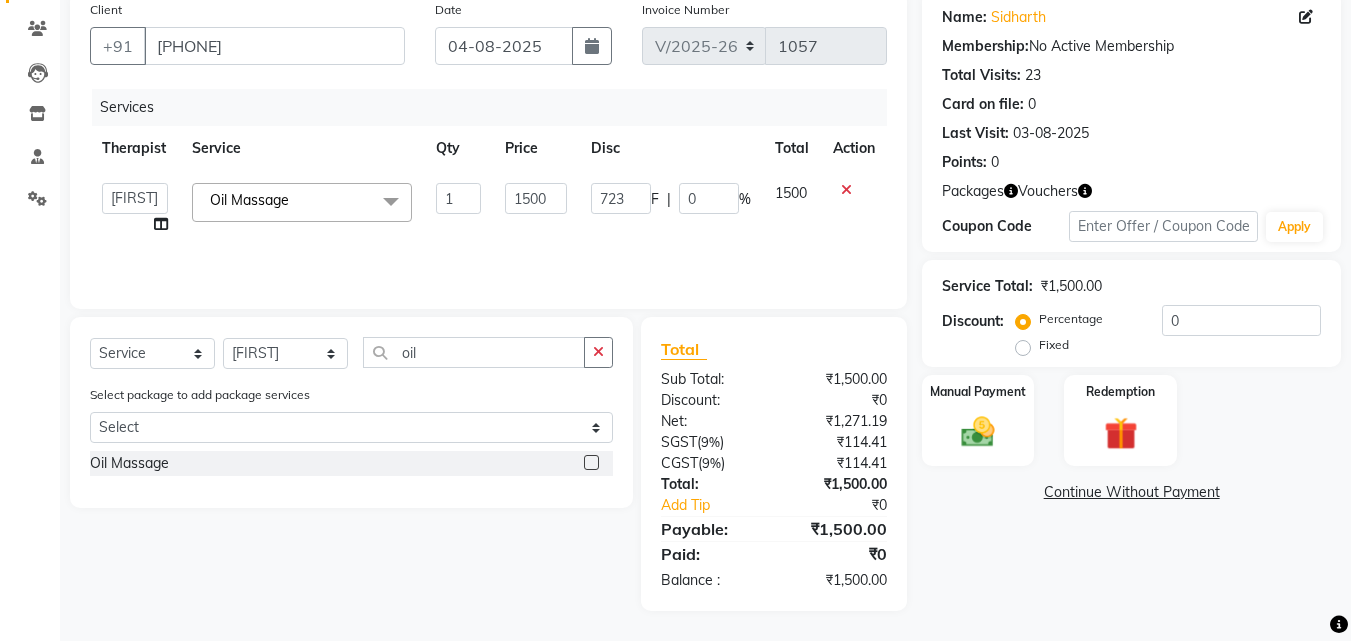 click on "Services Therapist Service Qty Price Disc Total Action  [FIRST]   [FIRST]   [FIRST]   [FIRST]   [FIRST]   [FIRST]   [FIRST]   [FIRST]  Oil Massage  x Sweedish Deep Tissue Four Hand Massage Body Polish Face Dtan Oil Massage Thai Dry Aroma 1 1500 723 F | 0 % 1500" 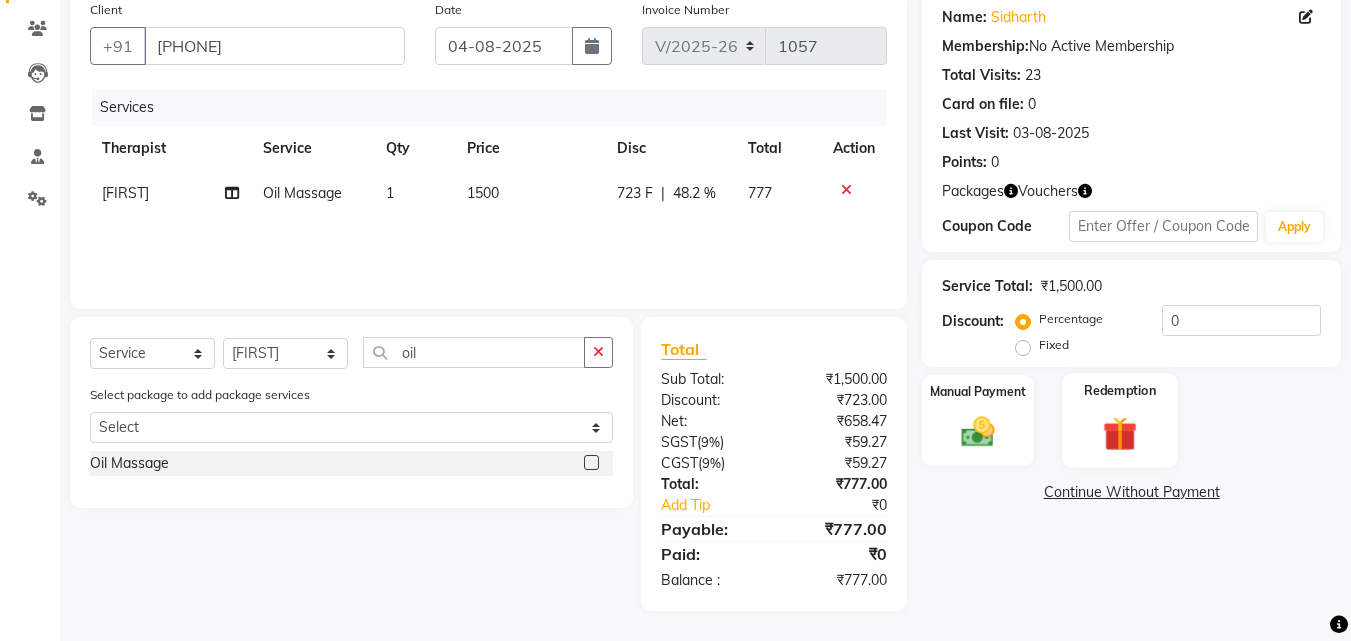 click 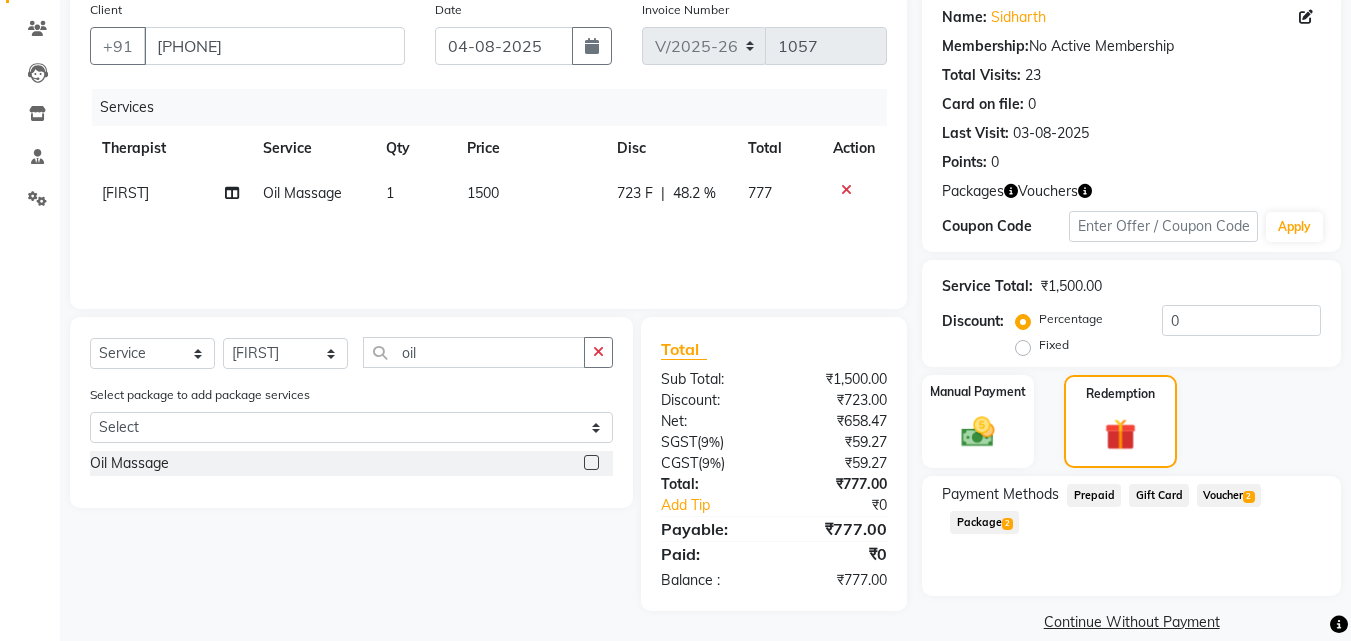click on "Voucher  2" 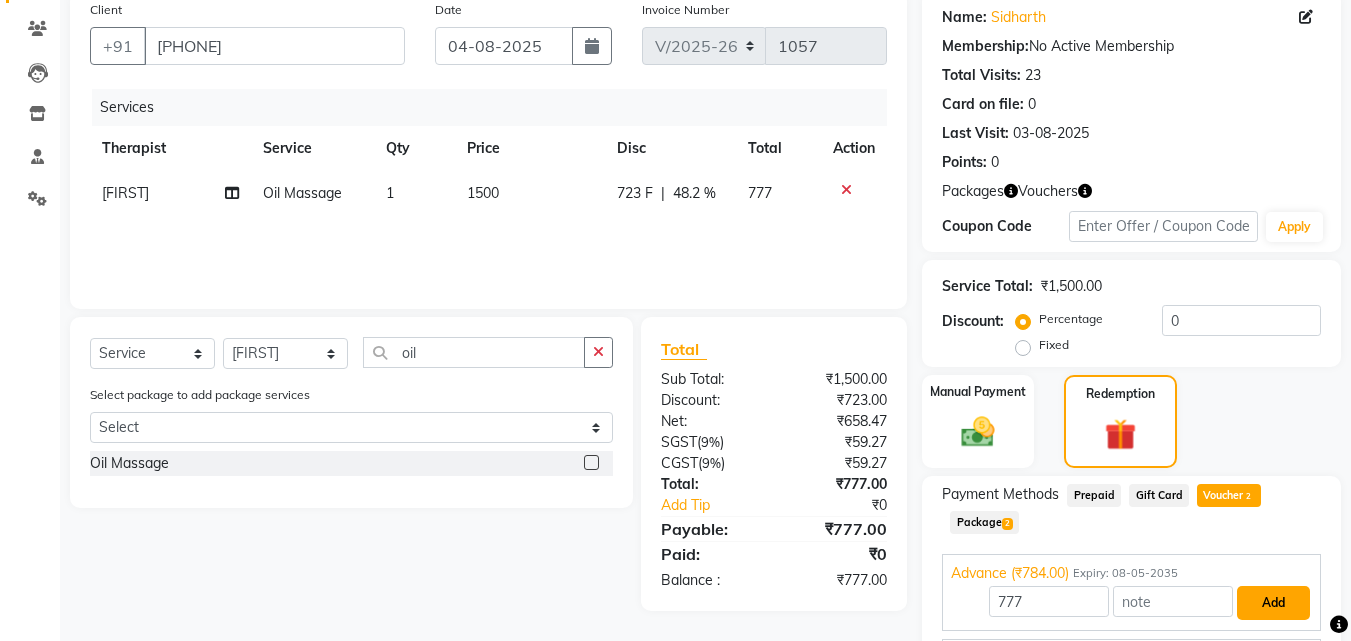 click on "Add" at bounding box center [1273, 603] 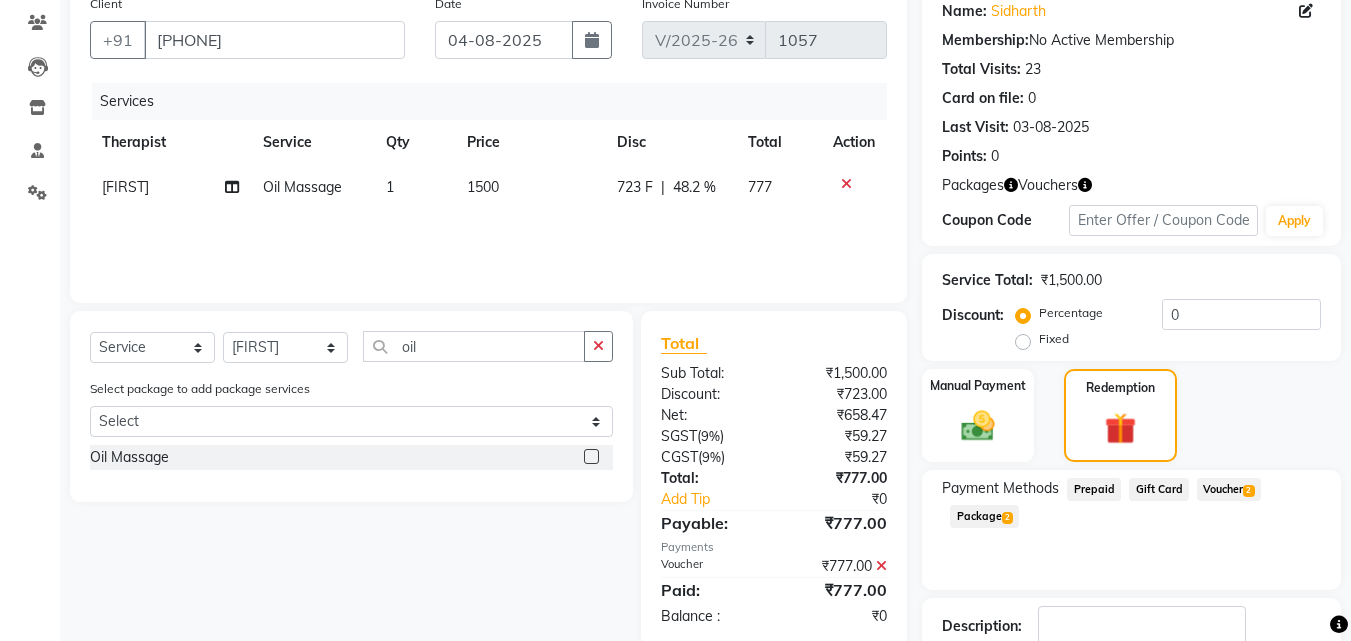 scroll, scrollTop: 100, scrollLeft: 0, axis: vertical 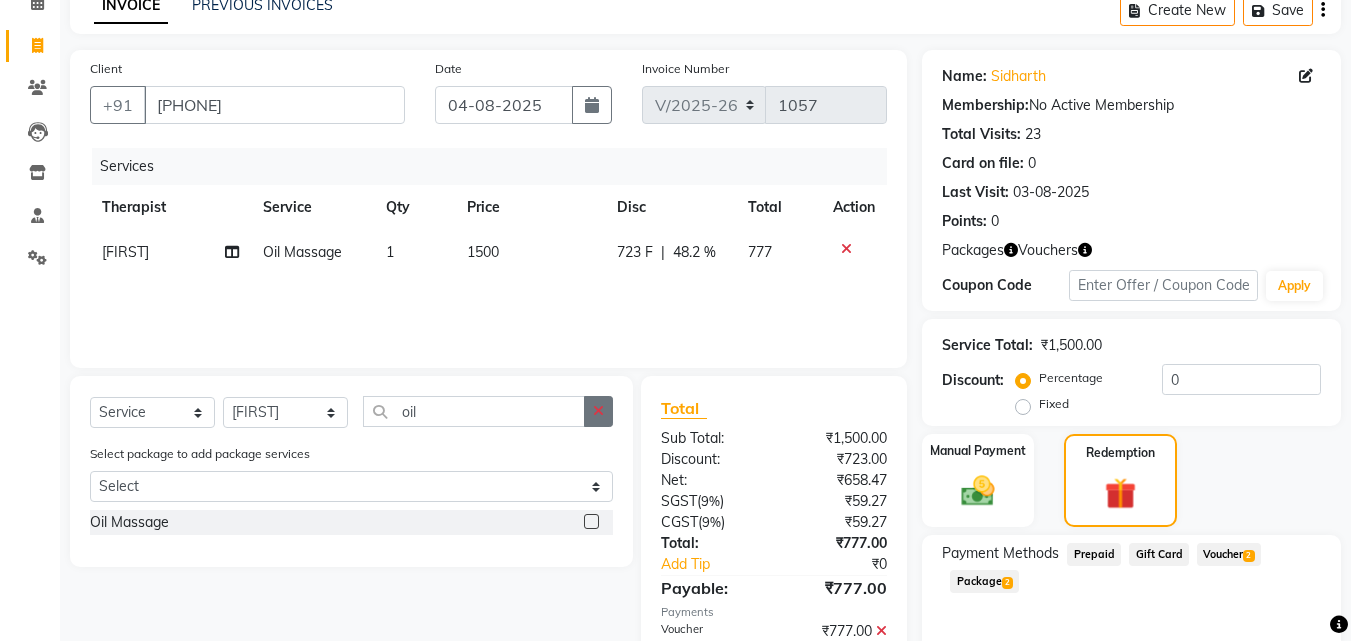 click 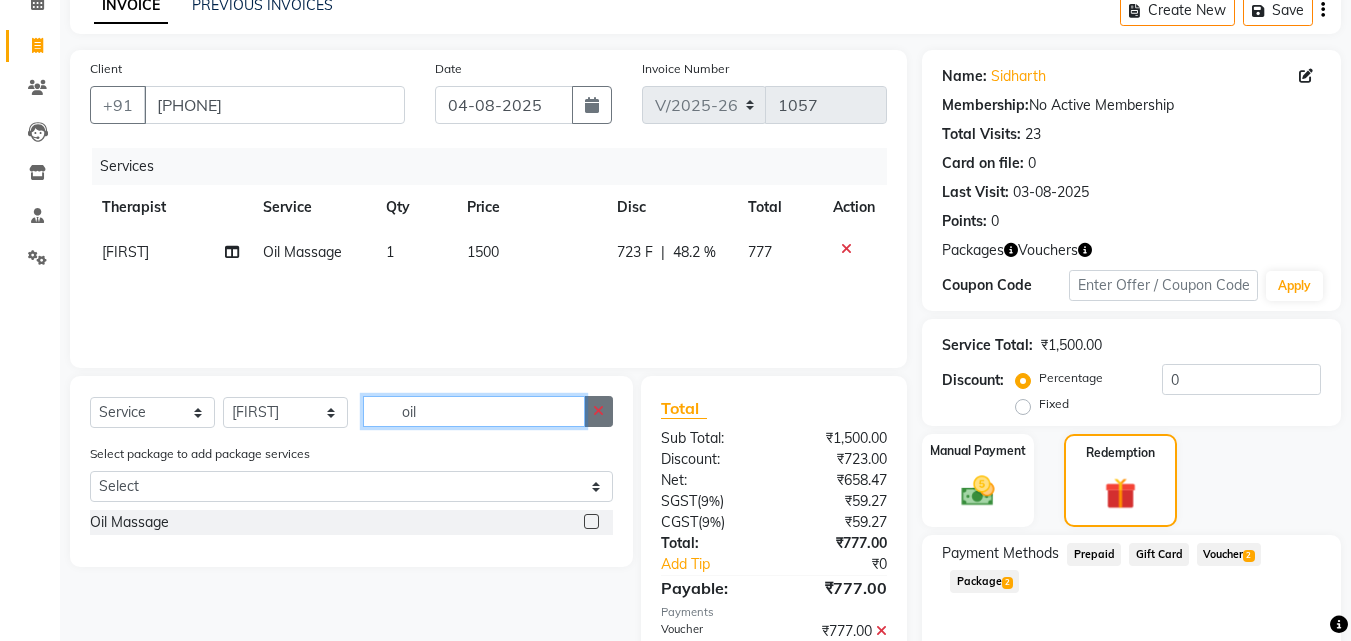 type 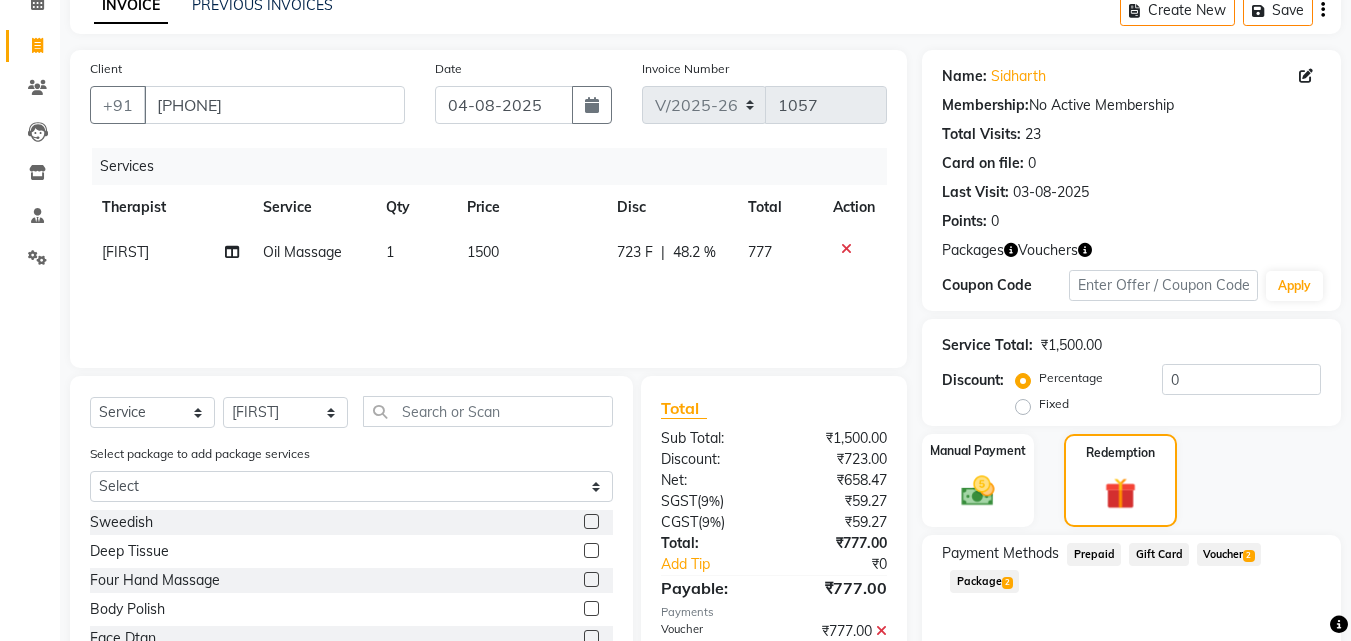 click 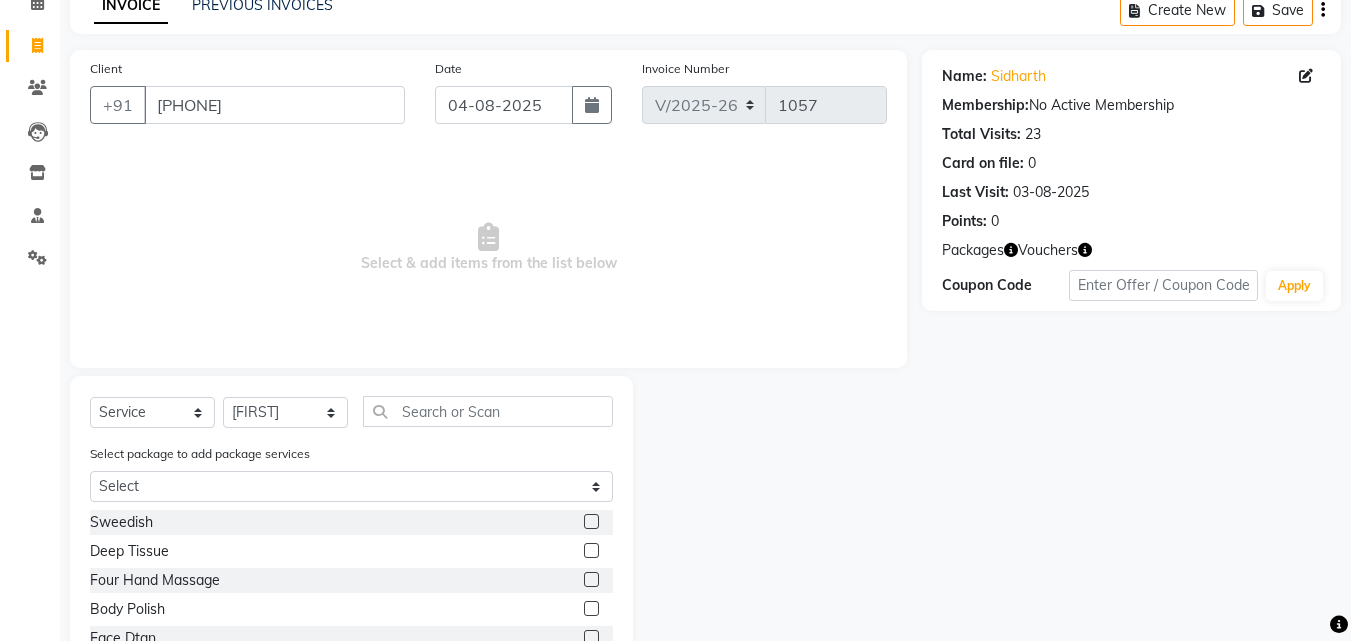 scroll, scrollTop: 0, scrollLeft: 0, axis: both 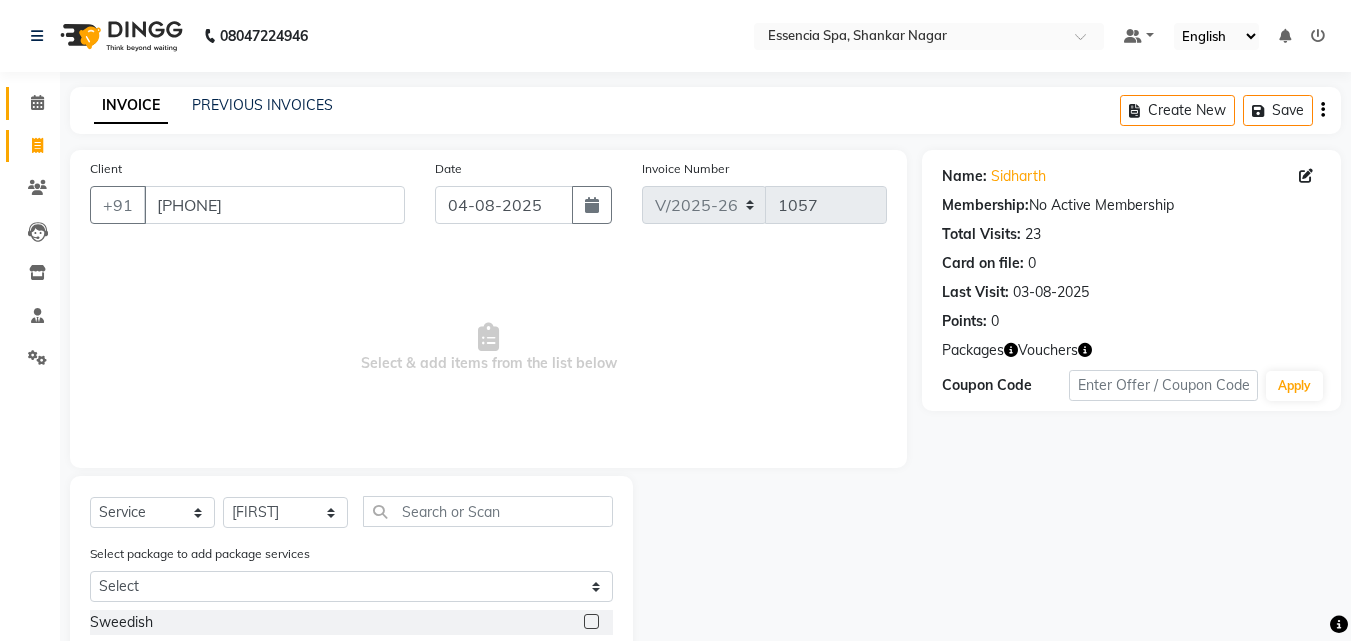 click 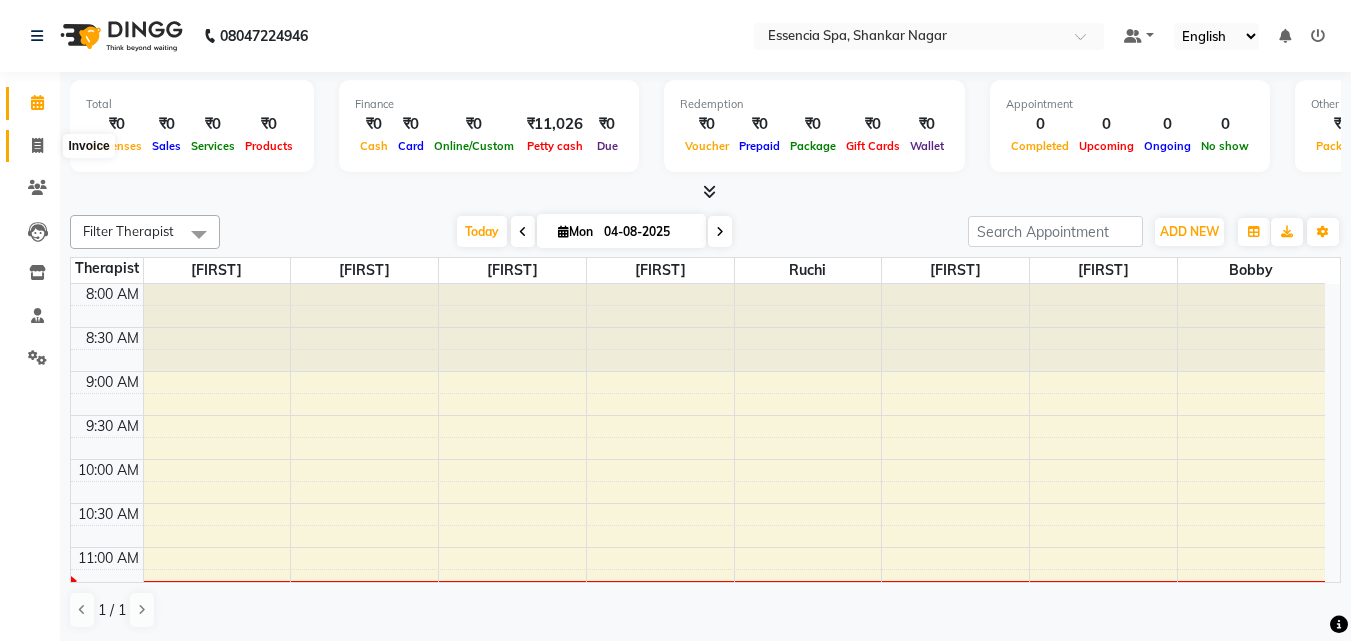 click 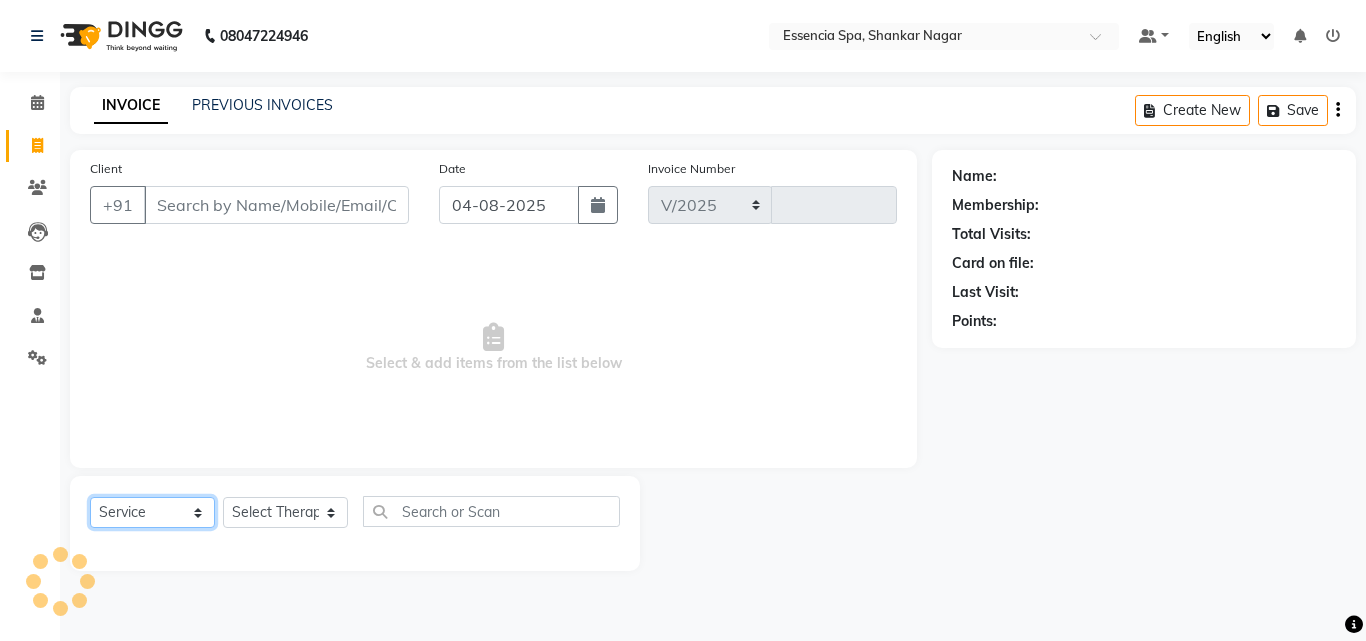 select on "7037" 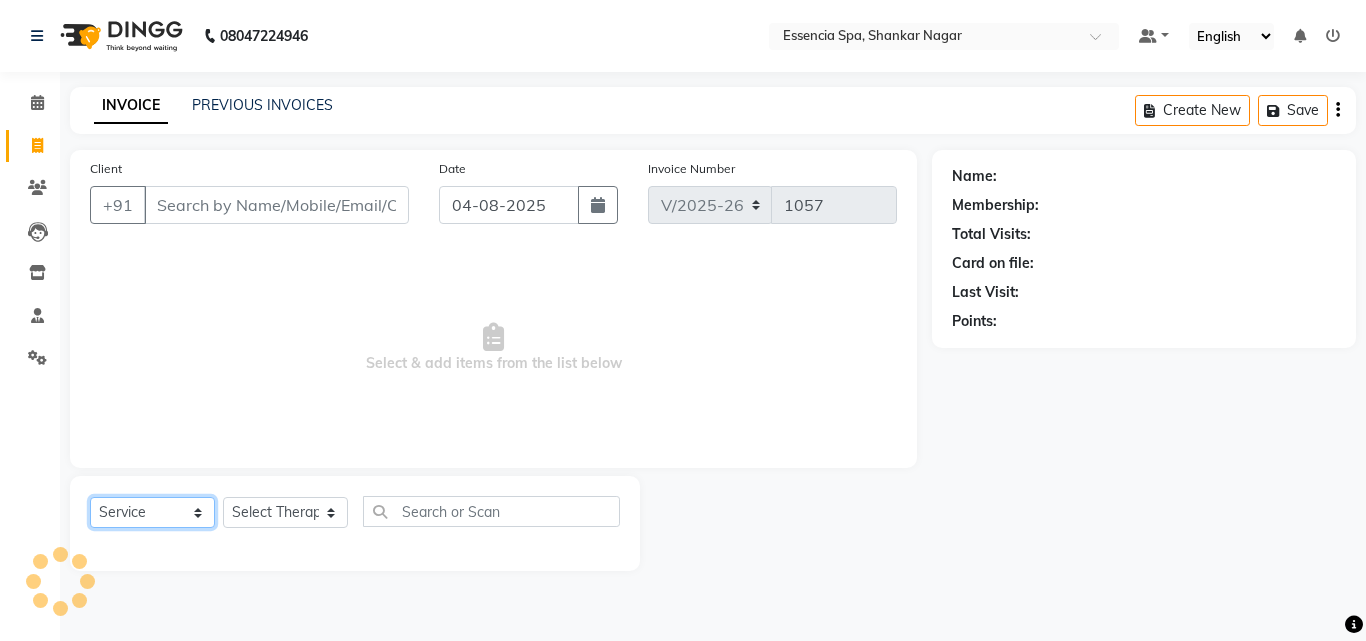 click on "Select  Service  Product  Membership  Package Voucher Prepaid Gift Card" 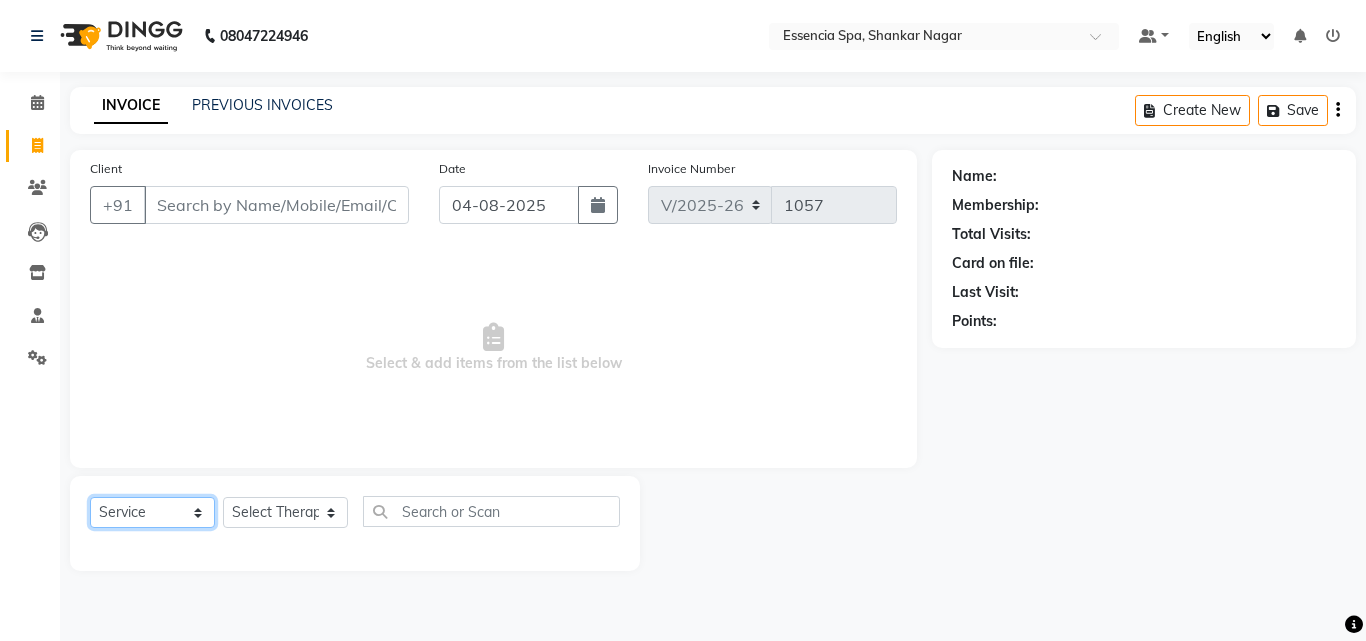 select on "V" 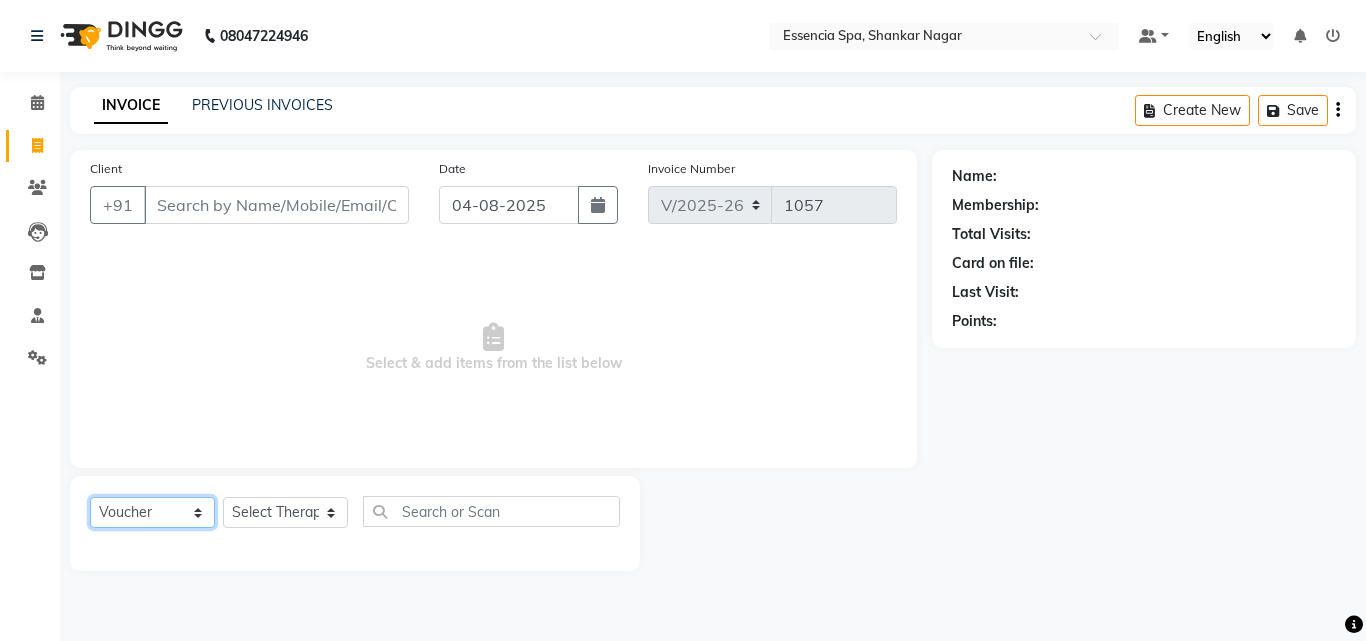 click on "Select  Service  Product  Membership  Package Voucher Prepaid Gift Card" 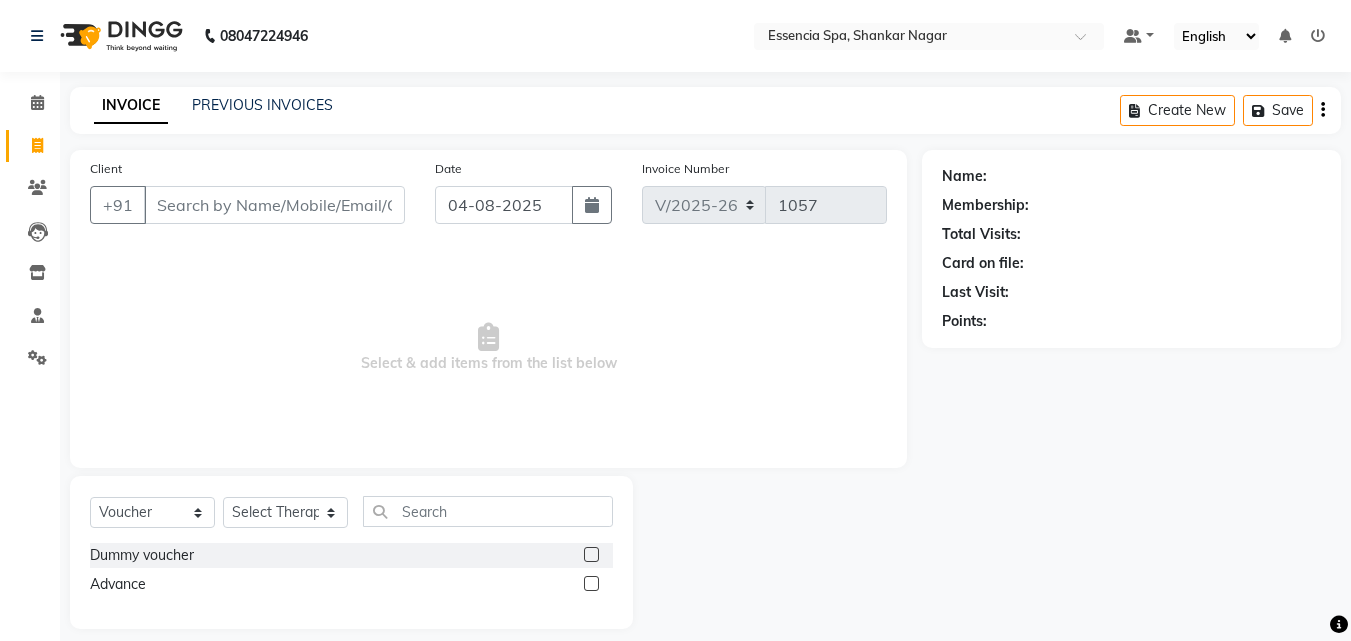 click 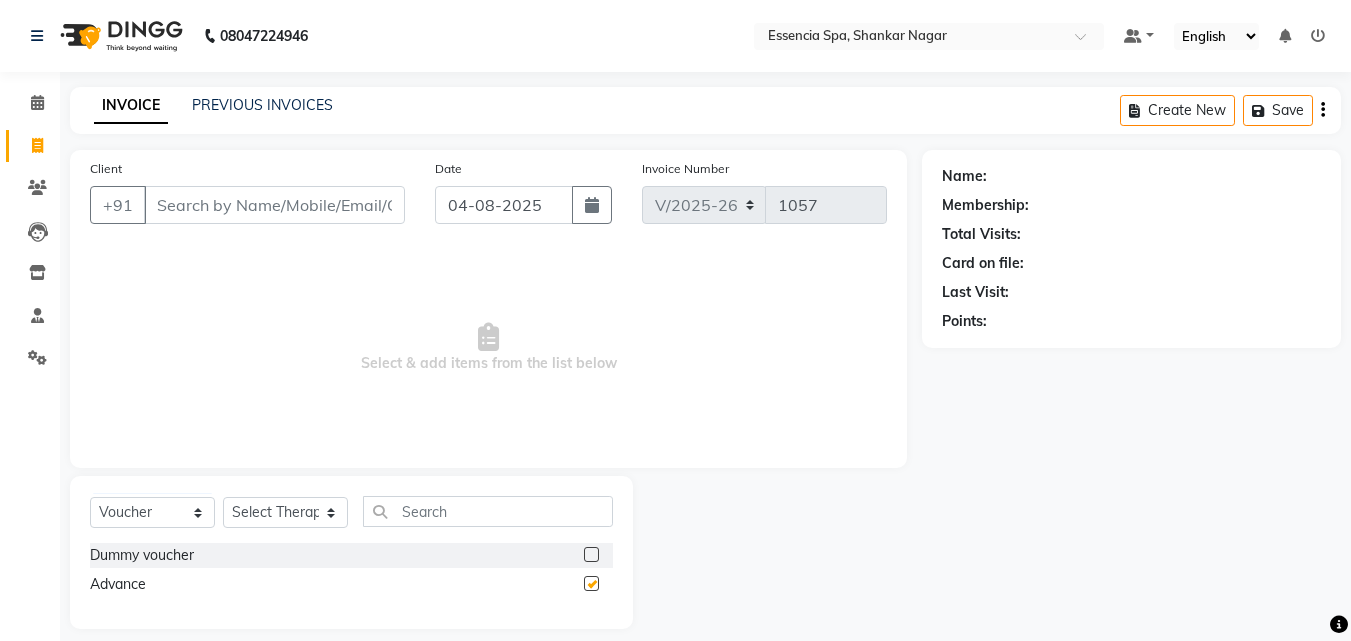 checkbox on "false" 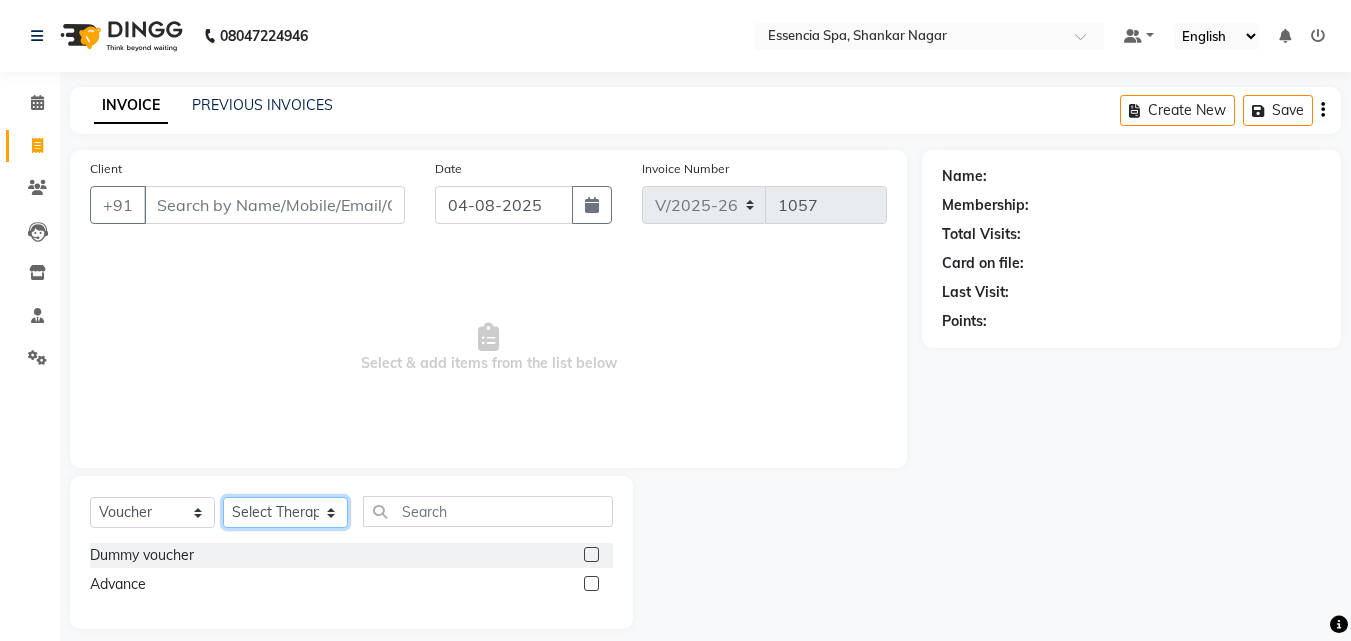 click on "Select Therapist [FIRST] [FIRST] [FIRST] [FIRST] [FIRST] [FIRST] [FIRST] [FIRST]" 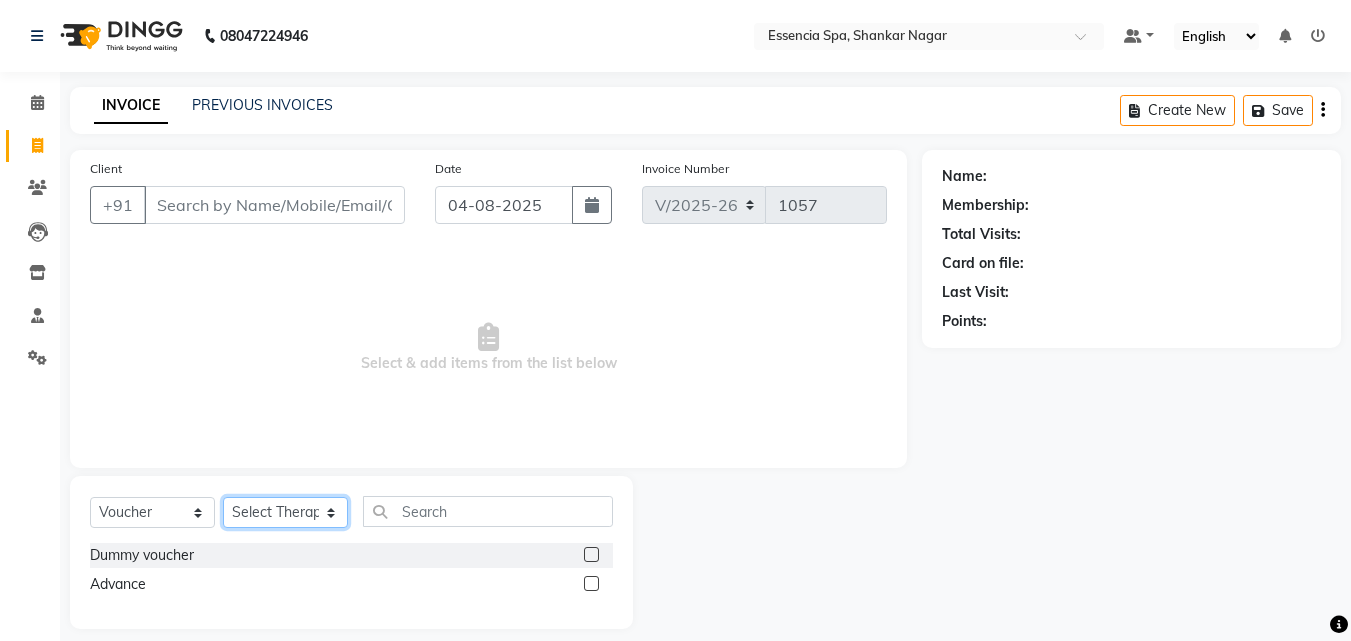 select on "57958" 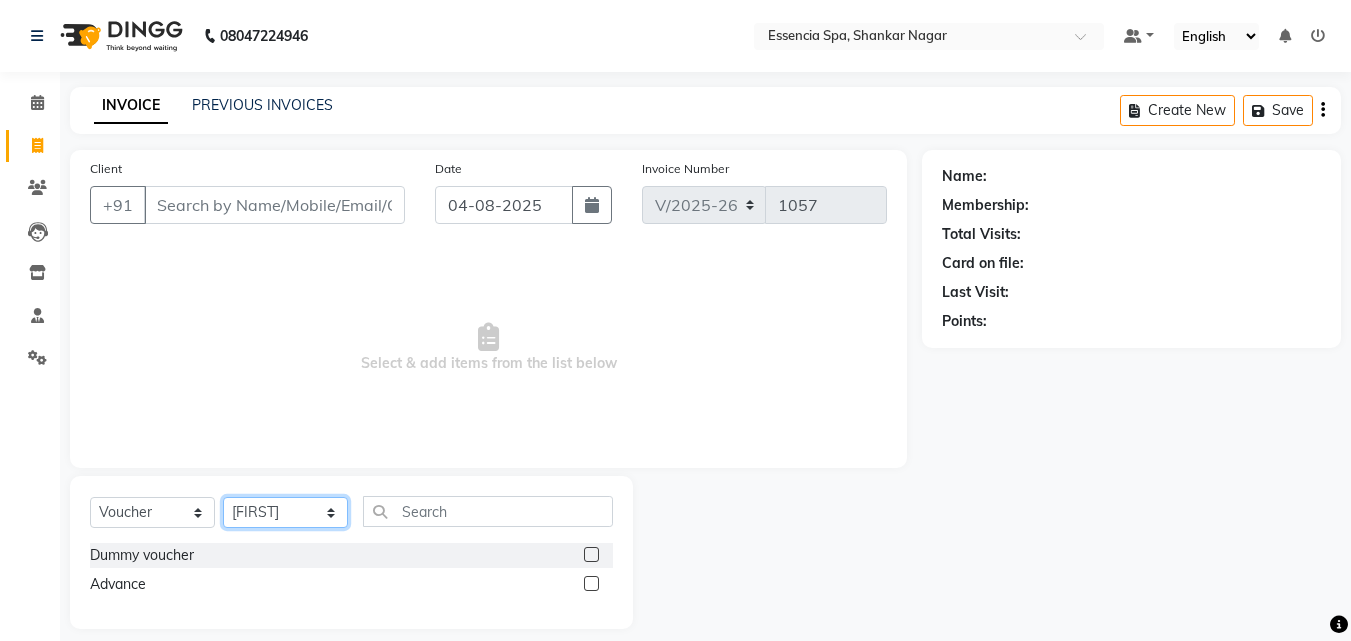 click on "Select Therapist [FIRST] [FIRST] [FIRST] [FIRST] [FIRST] [FIRST] [FIRST] [FIRST]" 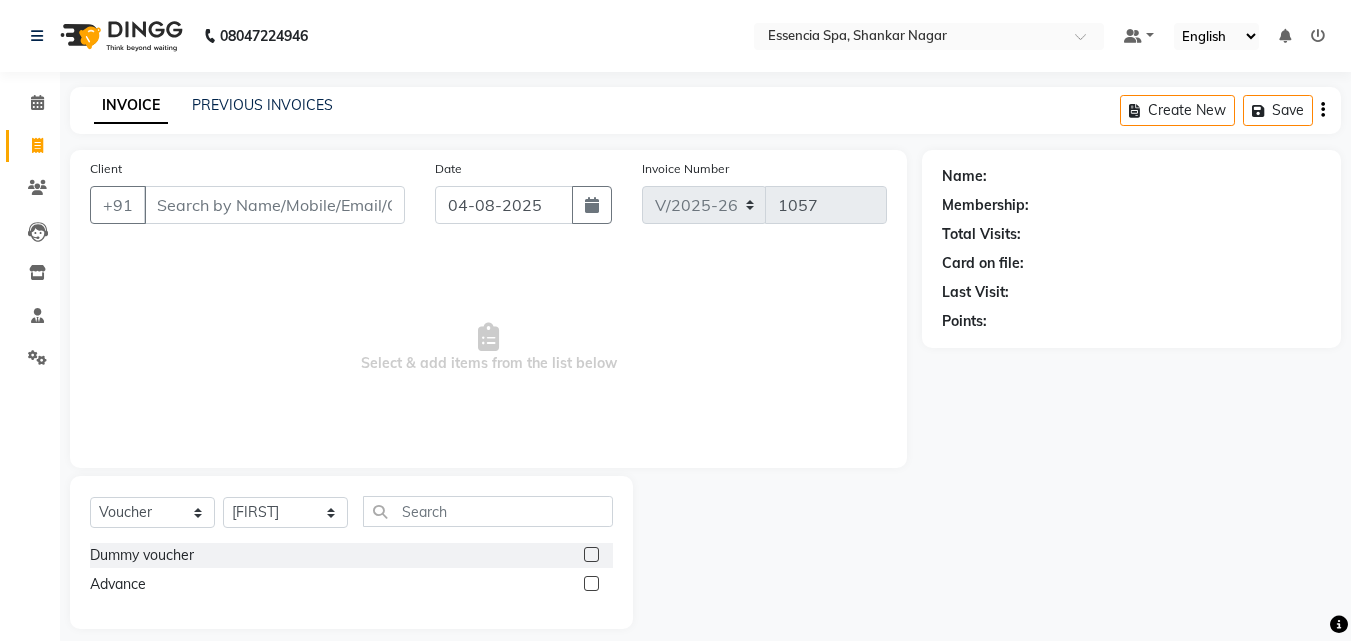 click 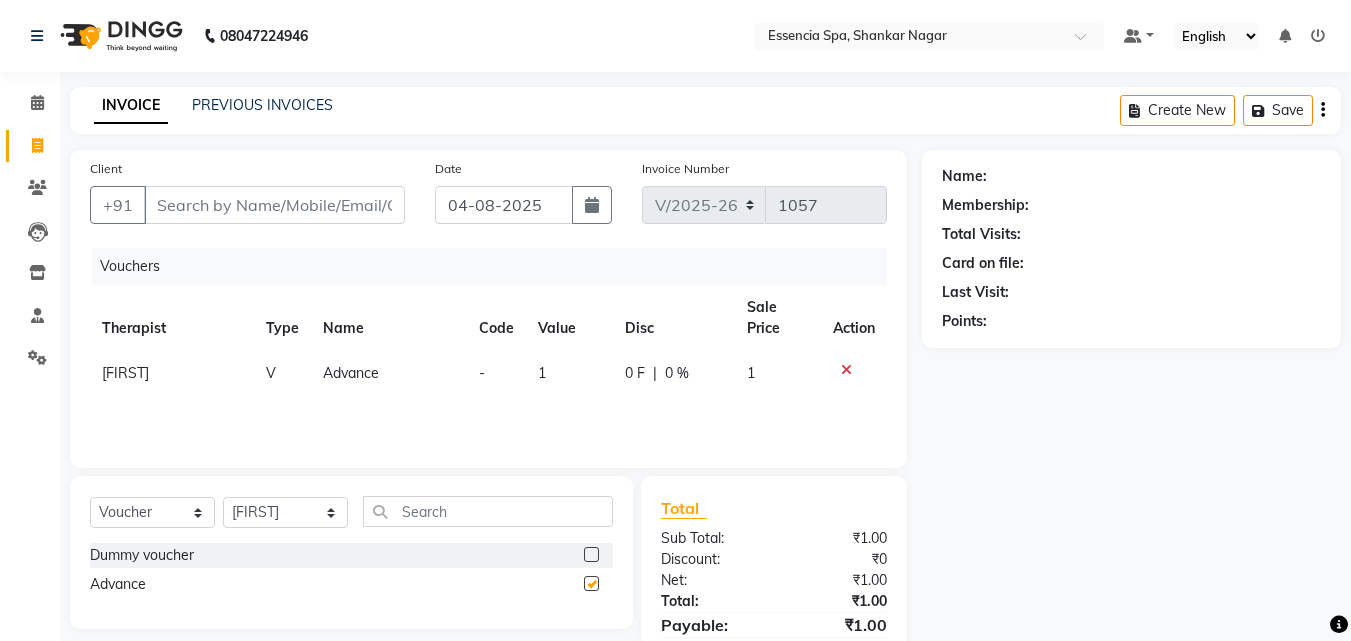 checkbox on "false" 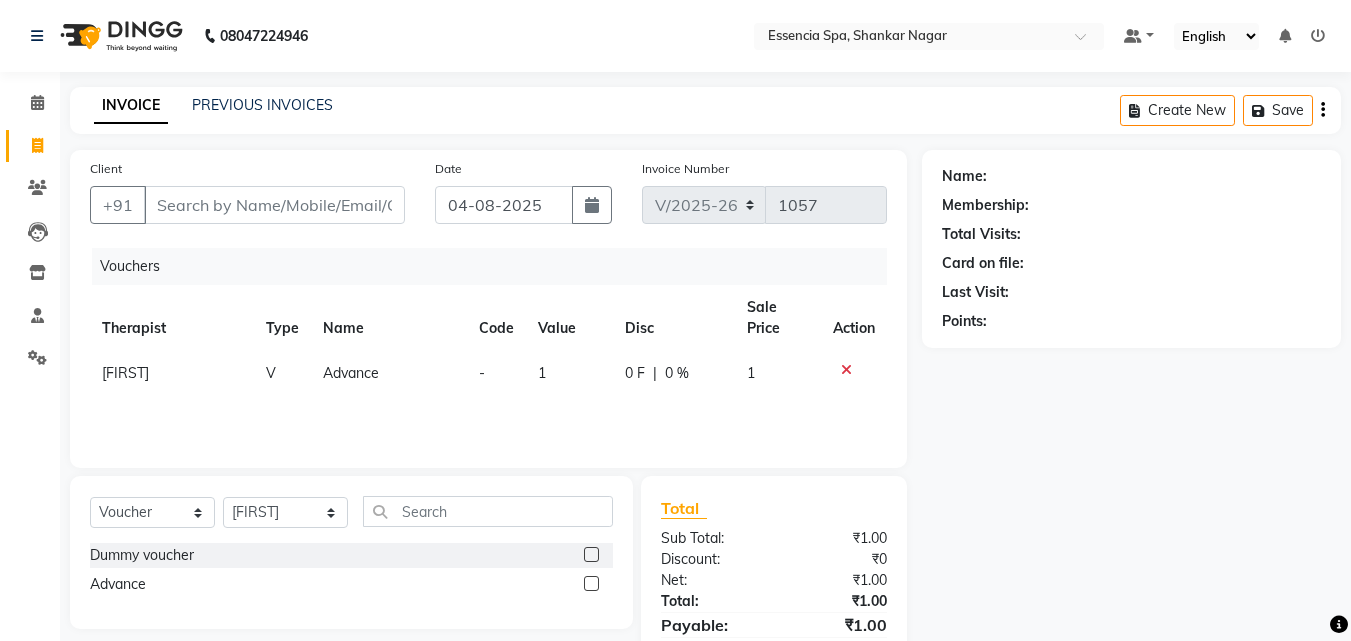 click on "1" 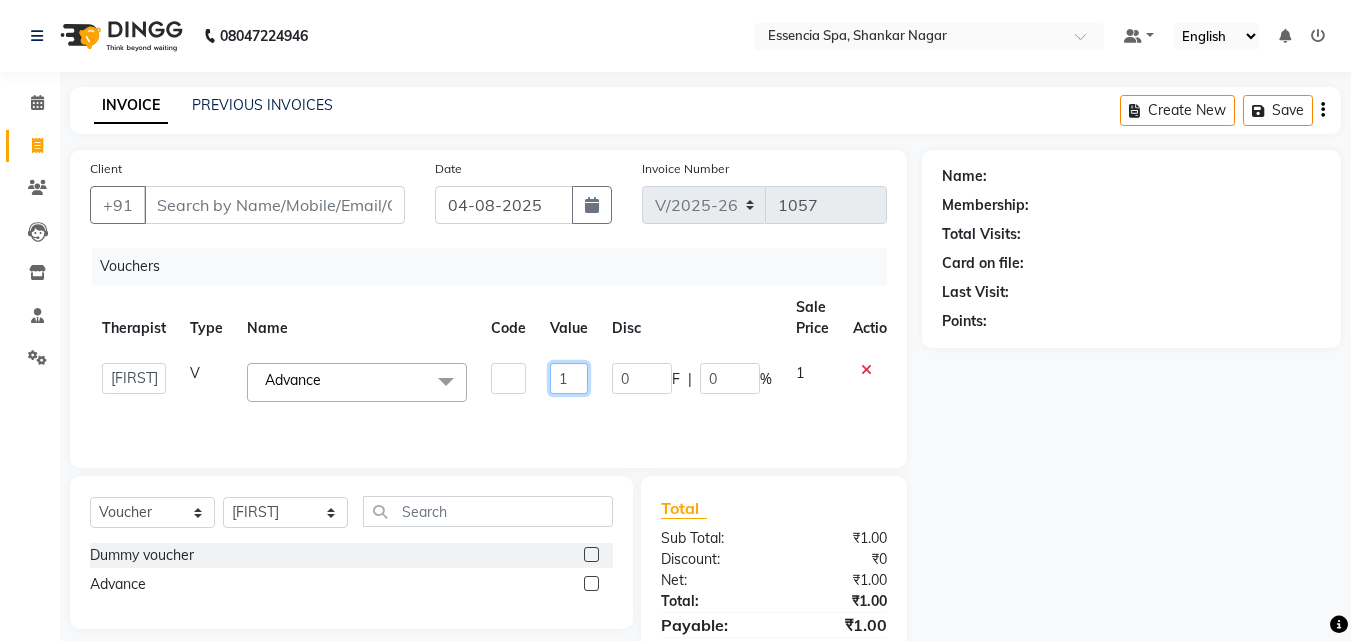 drag, startPoint x: 576, startPoint y: 378, endPoint x: 541, endPoint y: 380, distance: 35.057095 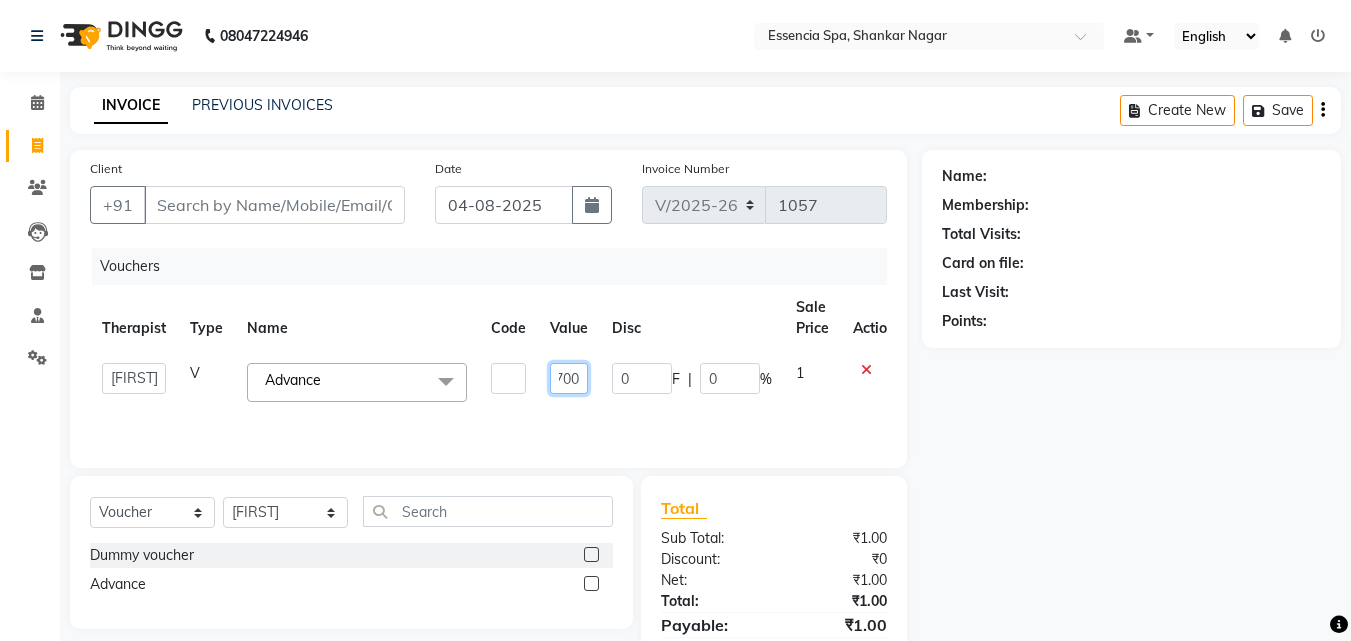 type on "7000" 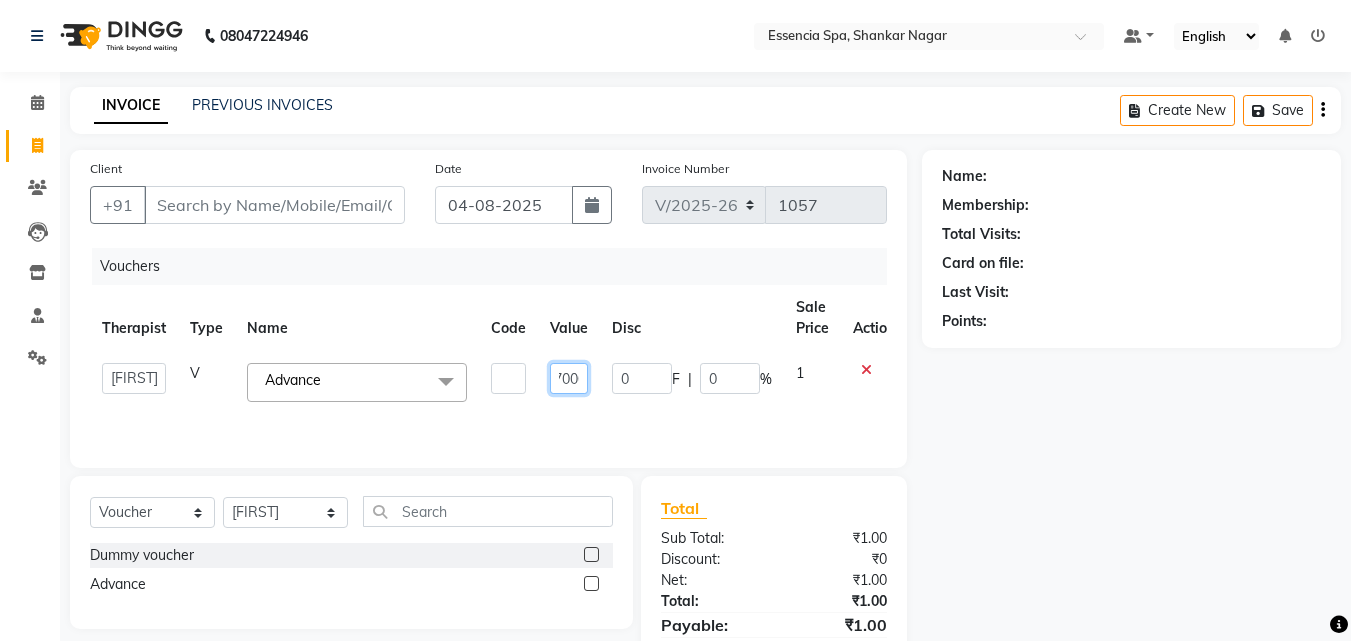 scroll, scrollTop: 0, scrollLeft: 14, axis: horizontal 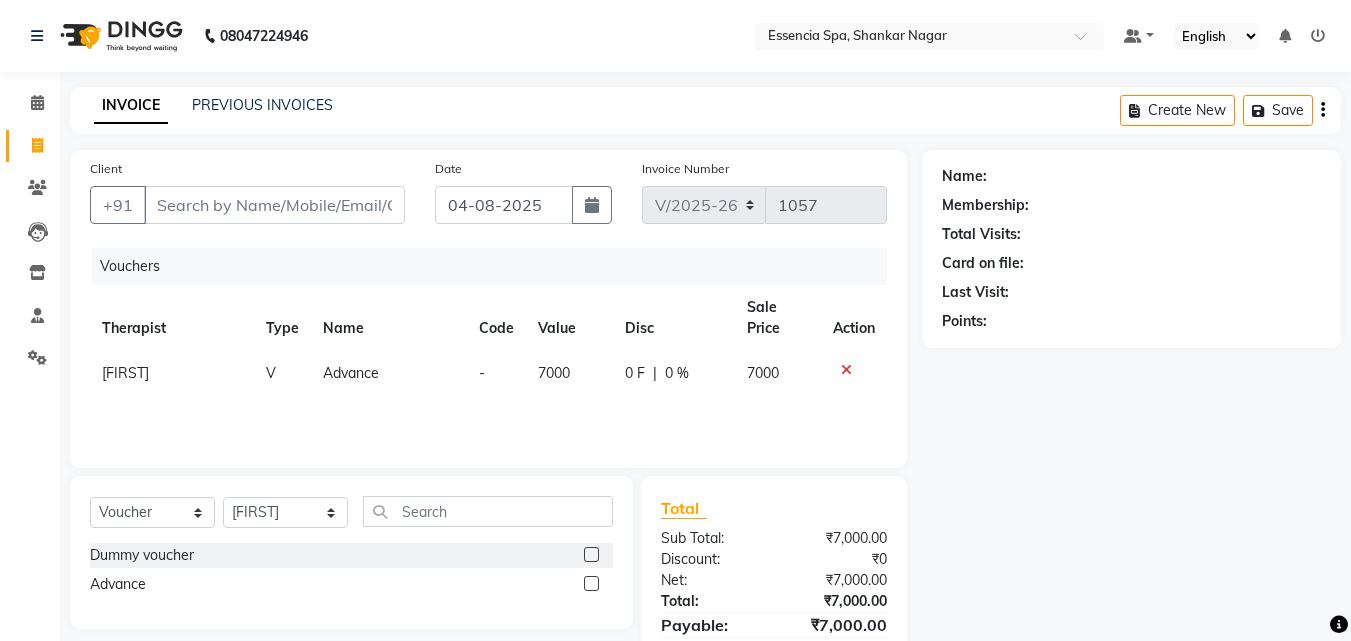 click on "Therapist [FIRST] Advance - 7000 0 F | 0 % 7000" 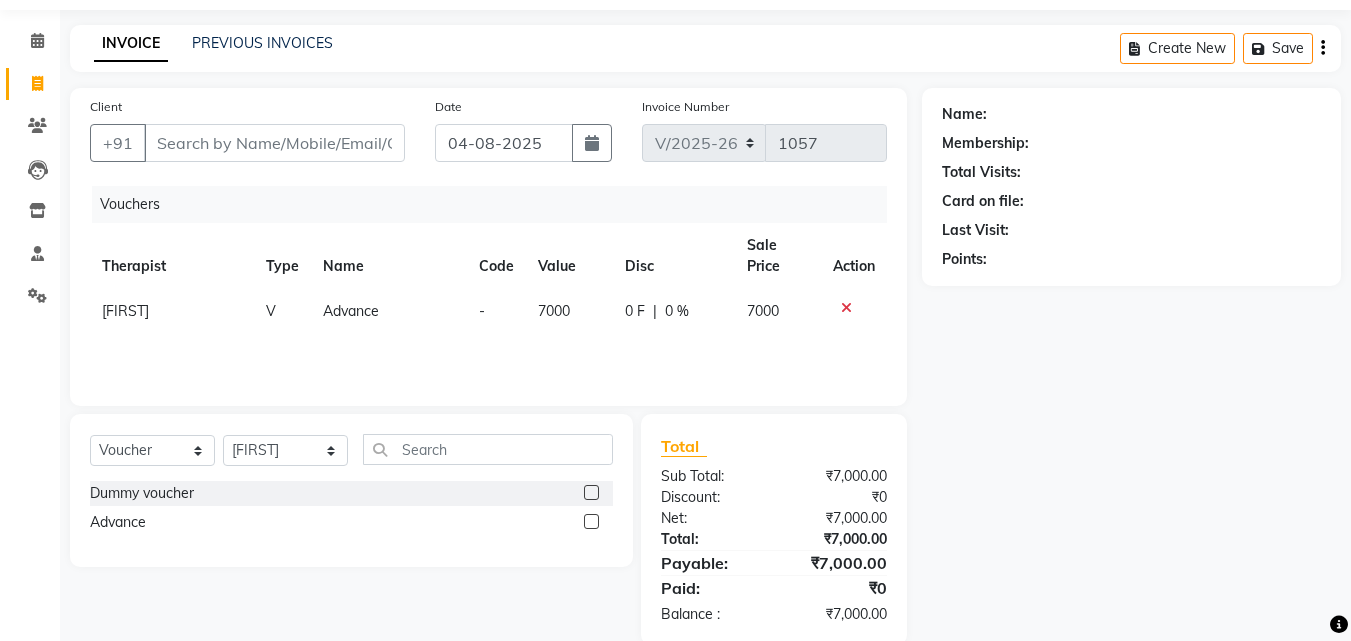 scroll, scrollTop: 96, scrollLeft: 0, axis: vertical 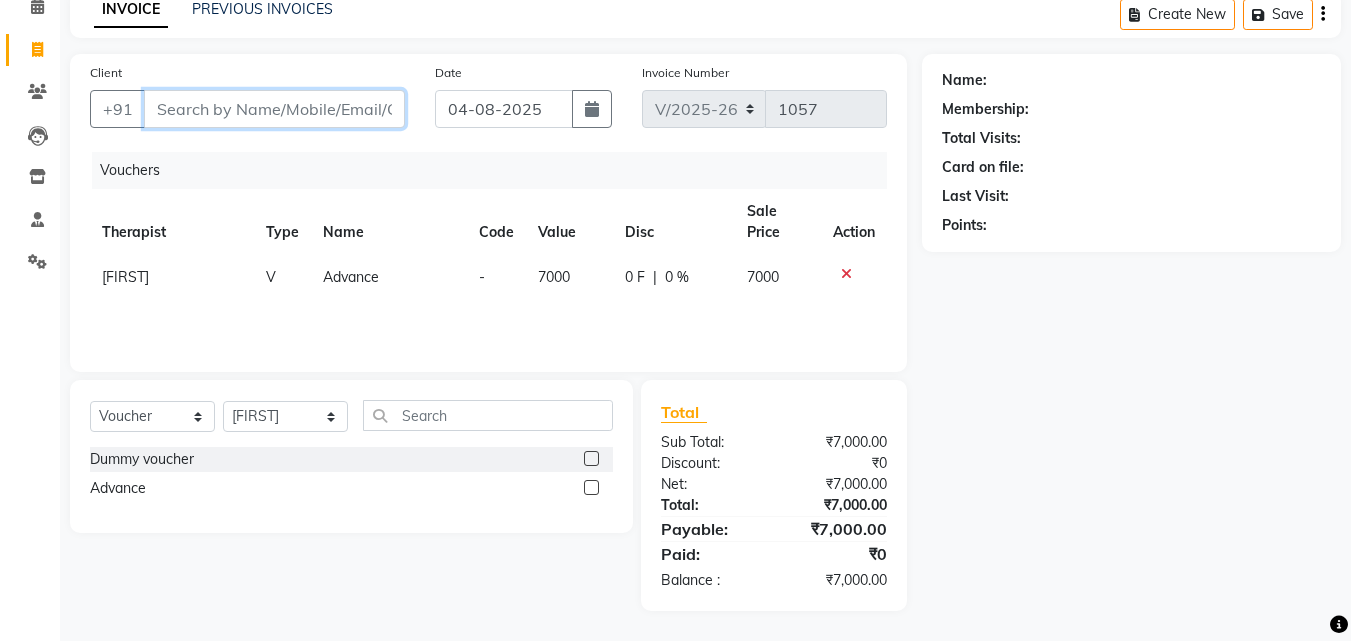 drag, startPoint x: 271, startPoint y: 113, endPoint x: 286, endPoint y: 108, distance: 15.811388 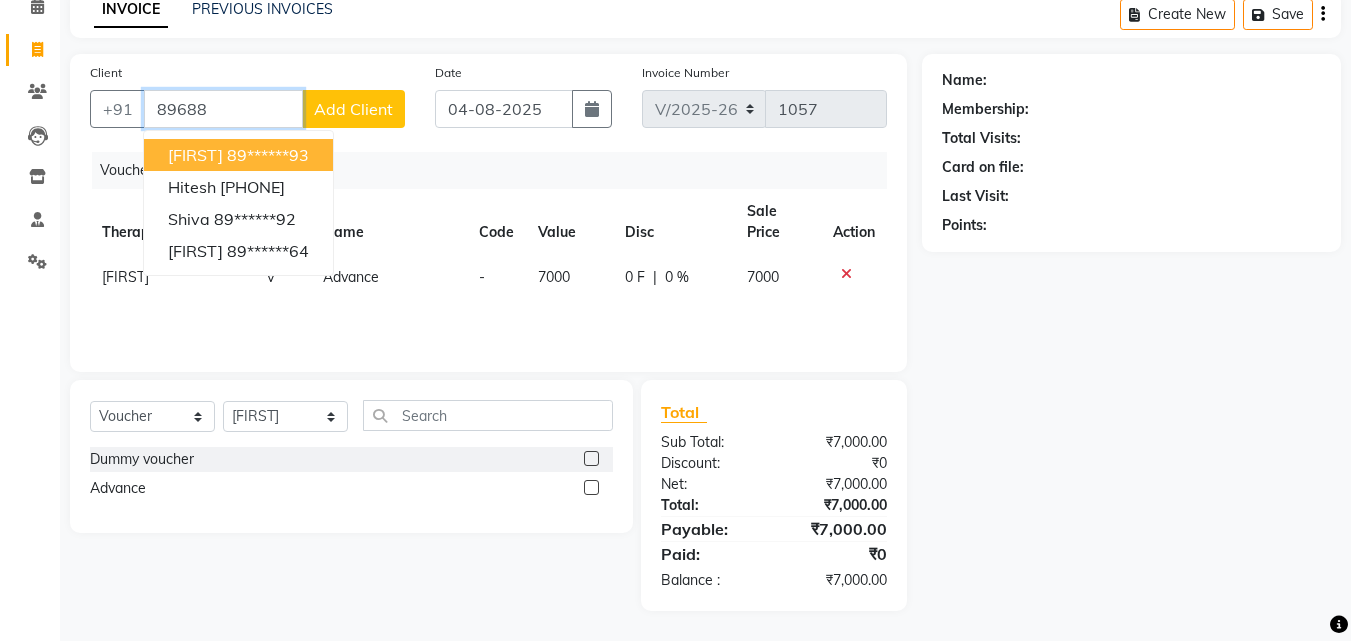 click on "89******93" at bounding box center (268, 155) 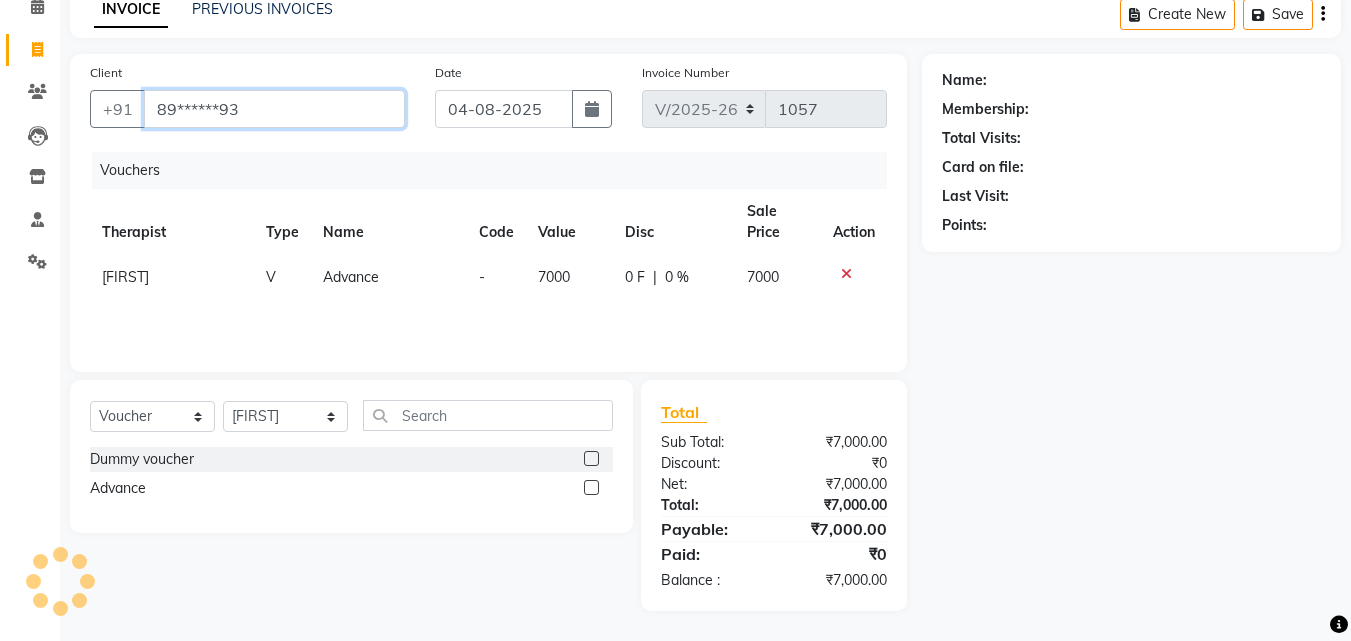 type on "89******93" 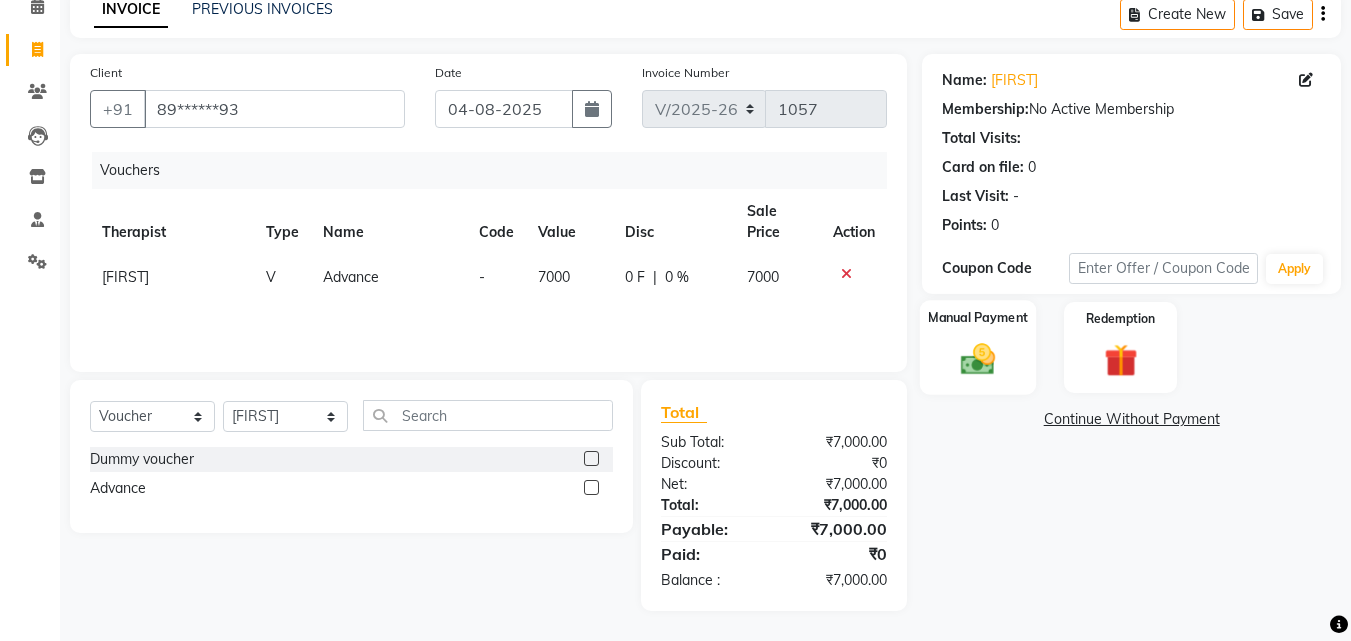 click 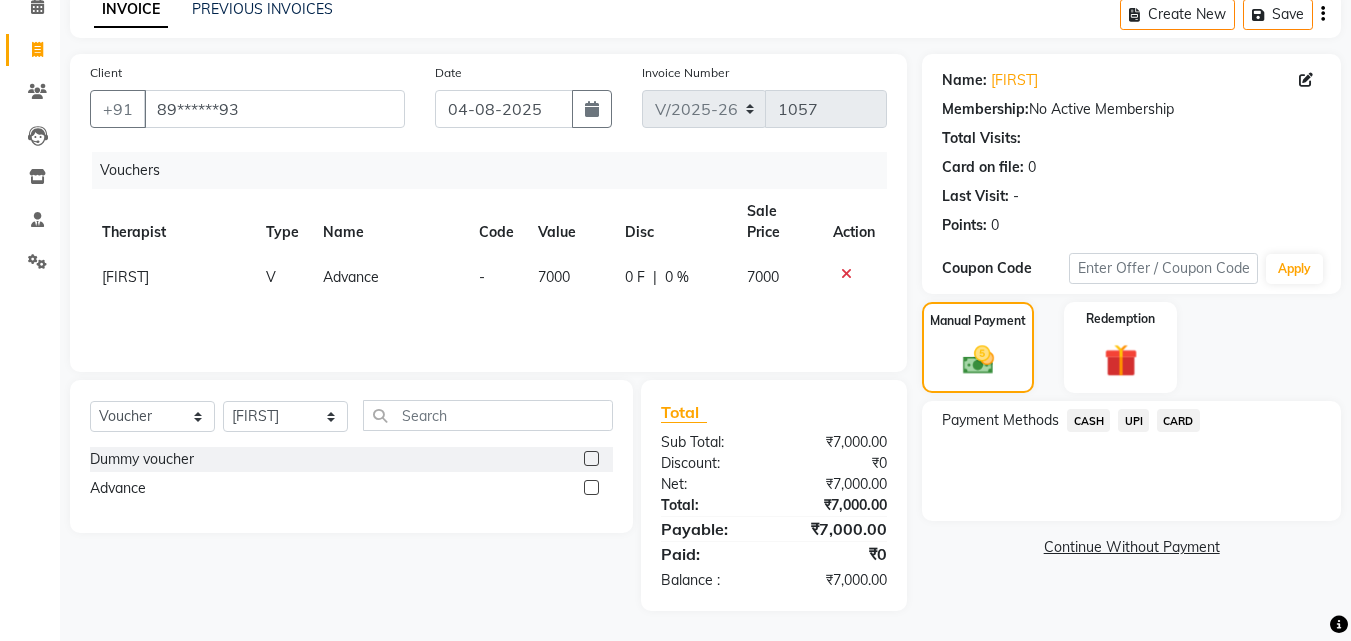 click on "CASH" 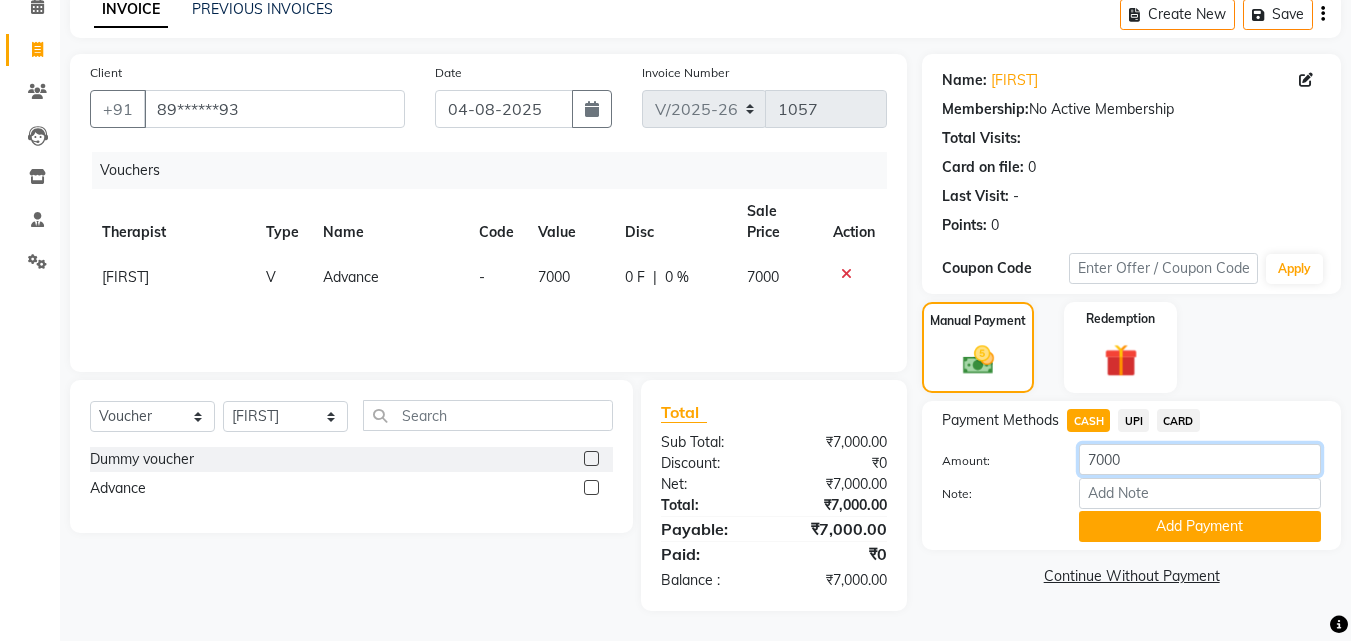 drag, startPoint x: 1127, startPoint y: 465, endPoint x: 1042, endPoint y: 466, distance: 85.00588 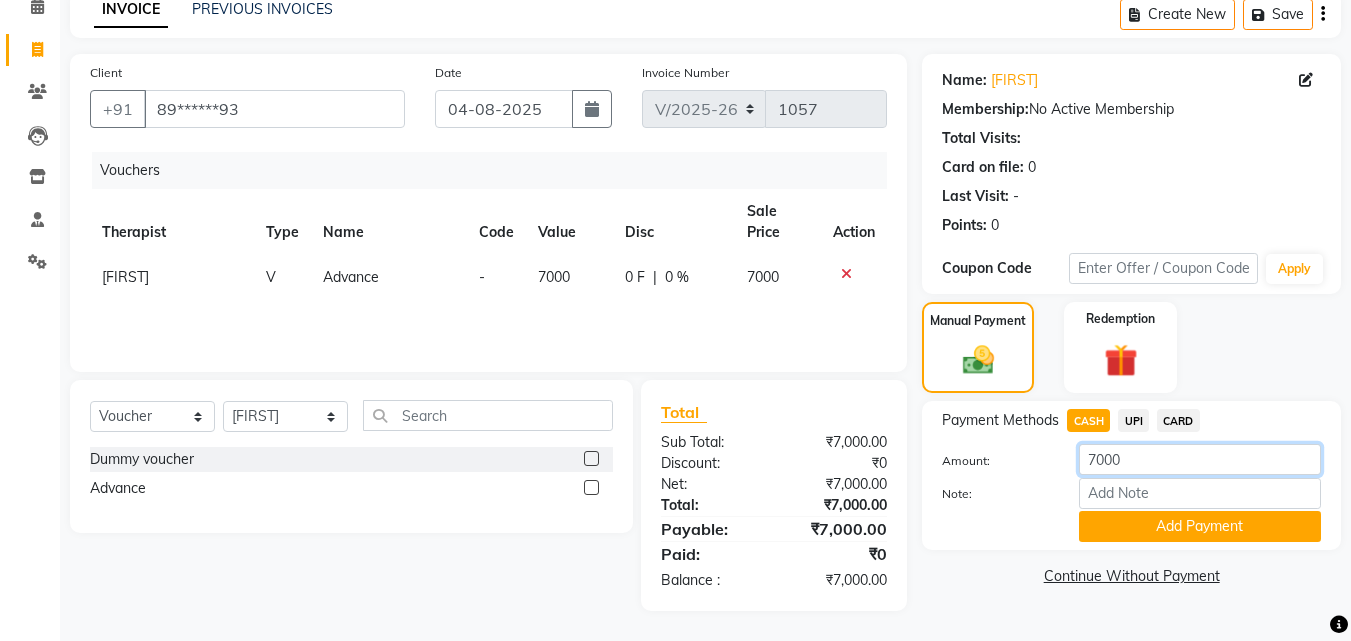 click on "Amount: 7000" 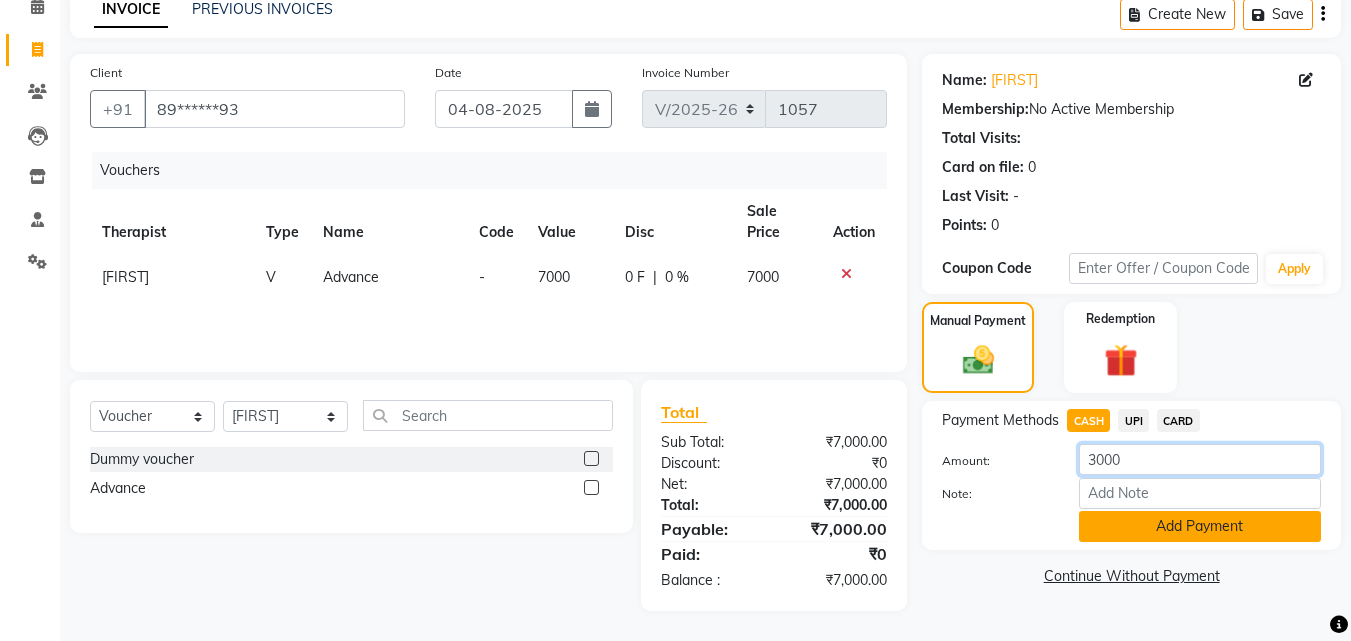 type on "3000" 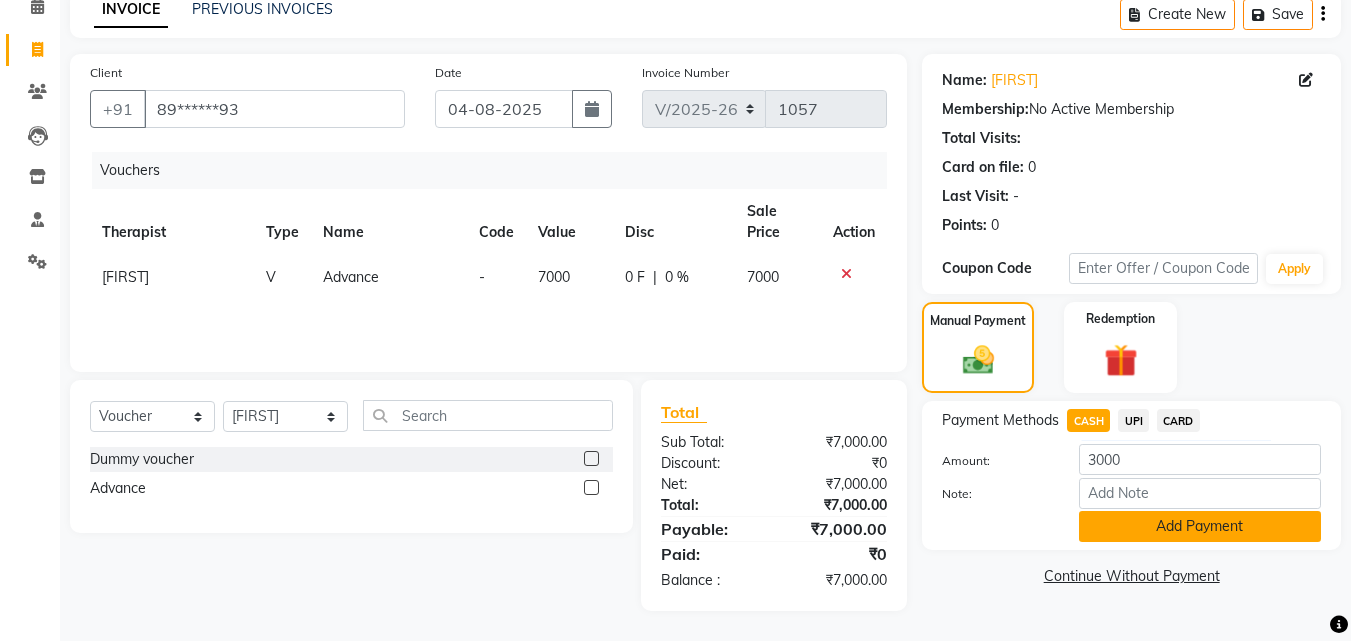 click on "Add Payment" 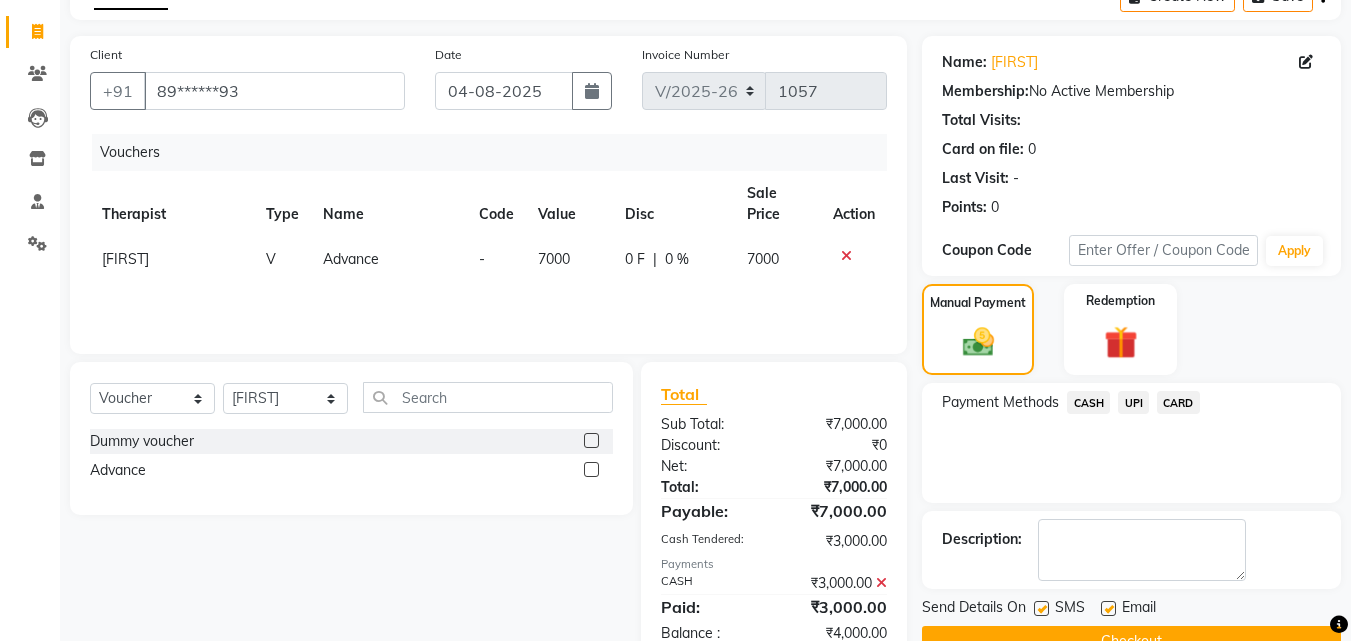 scroll, scrollTop: 167, scrollLeft: 0, axis: vertical 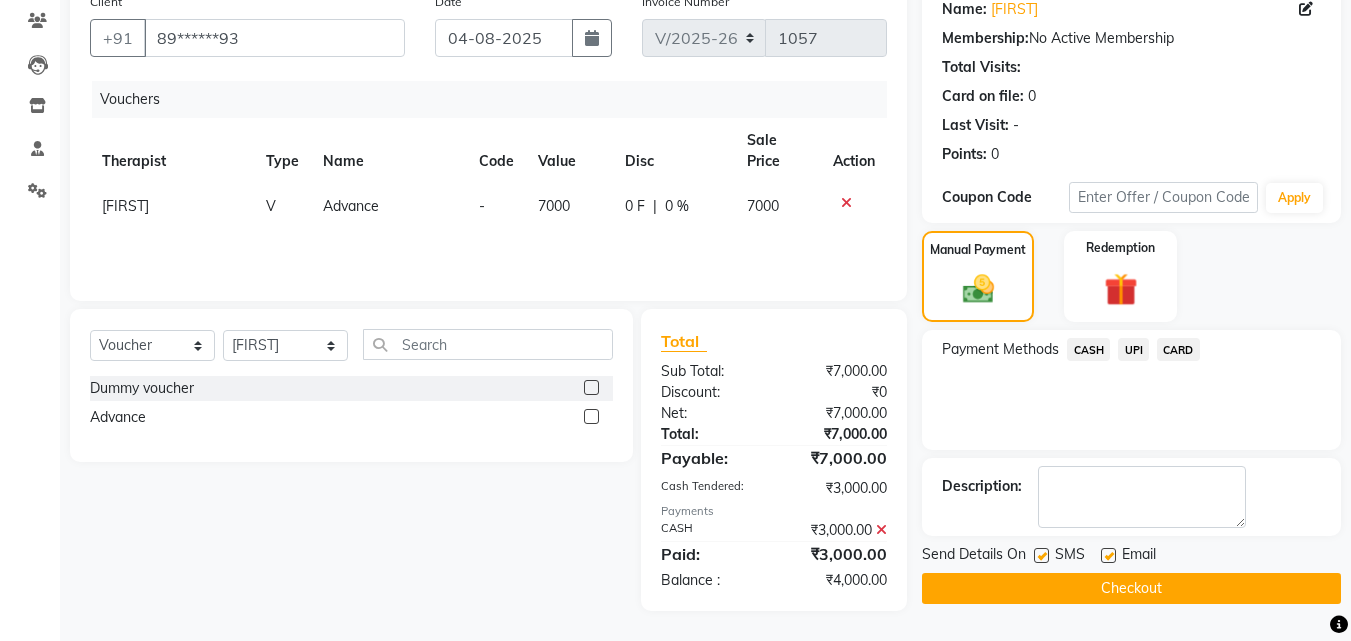 click on "UPI" 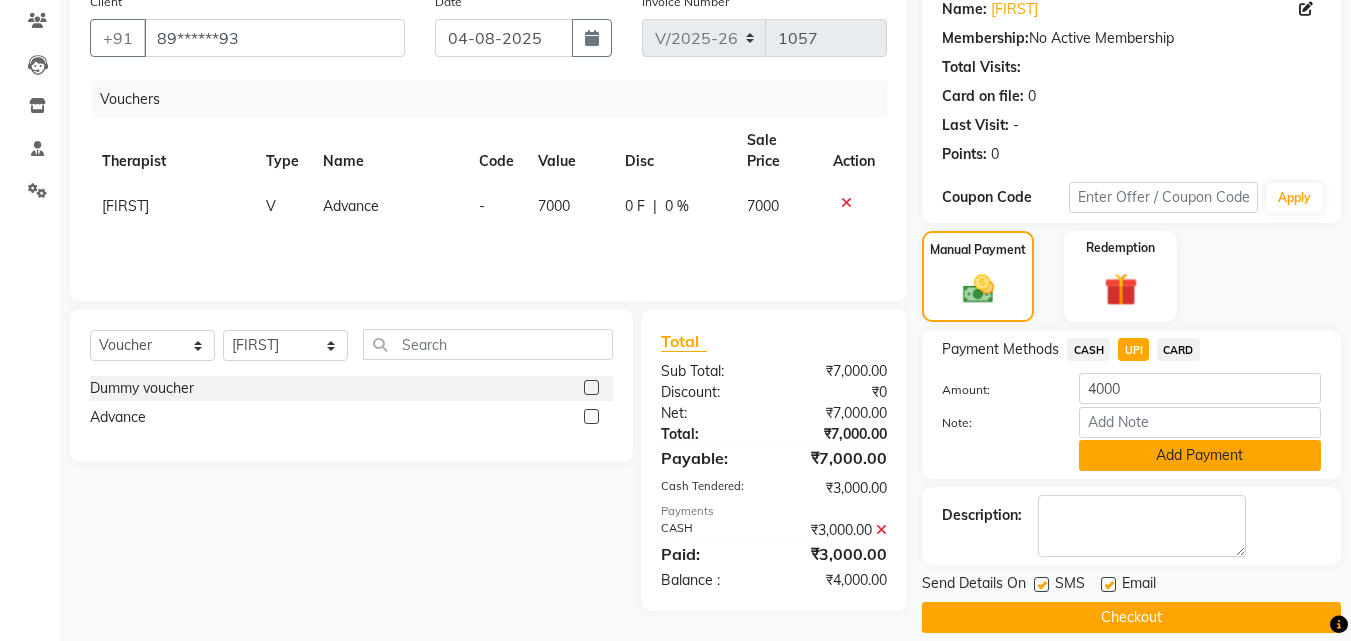 click on "Add Payment" 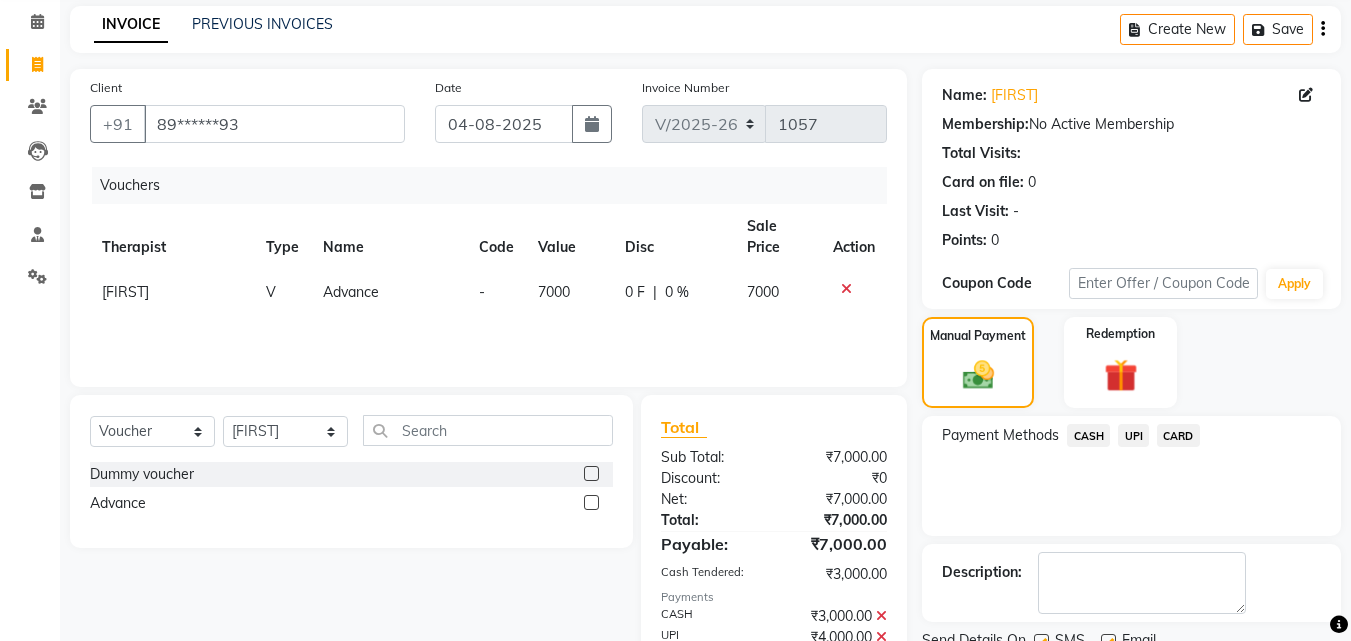 scroll, scrollTop: 0, scrollLeft: 0, axis: both 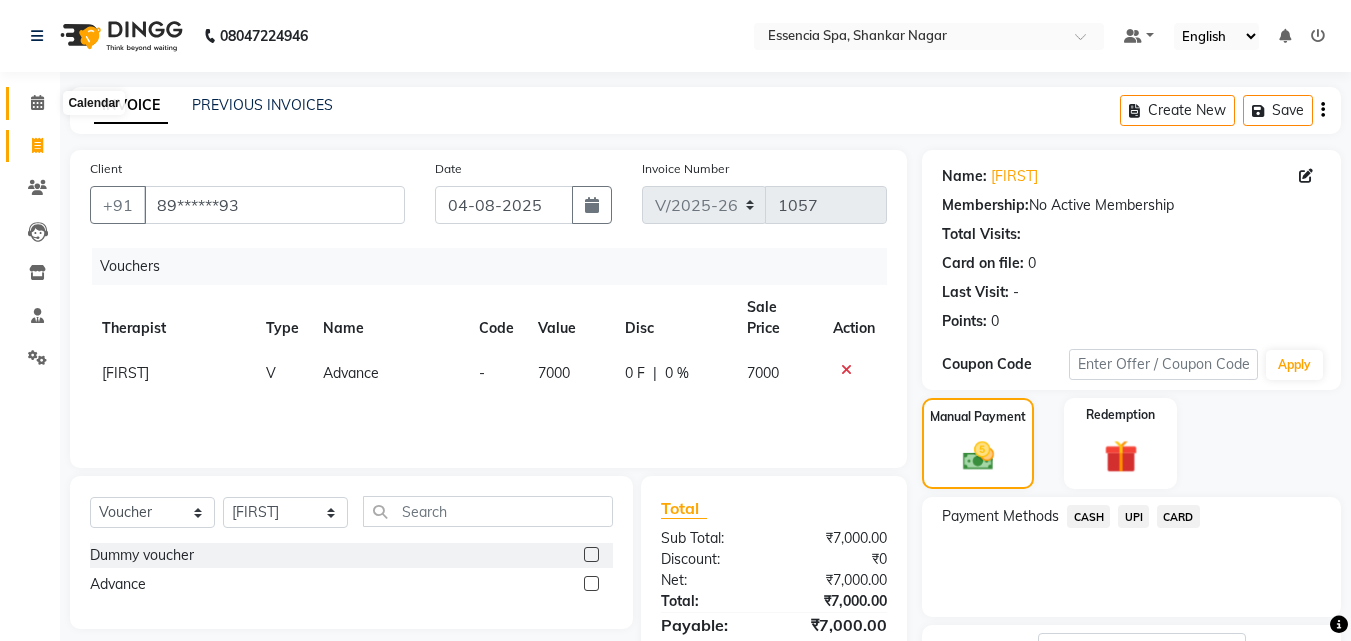 click 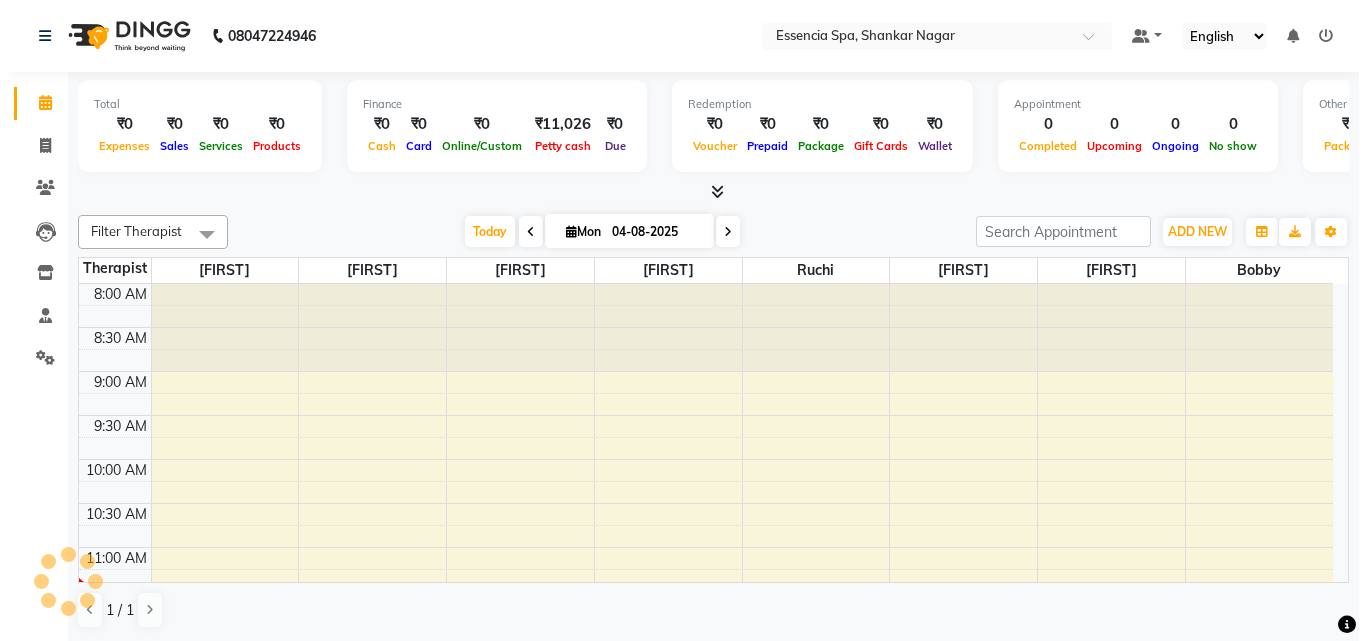 scroll, scrollTop: 0, scrollLeft: 0, axis: both 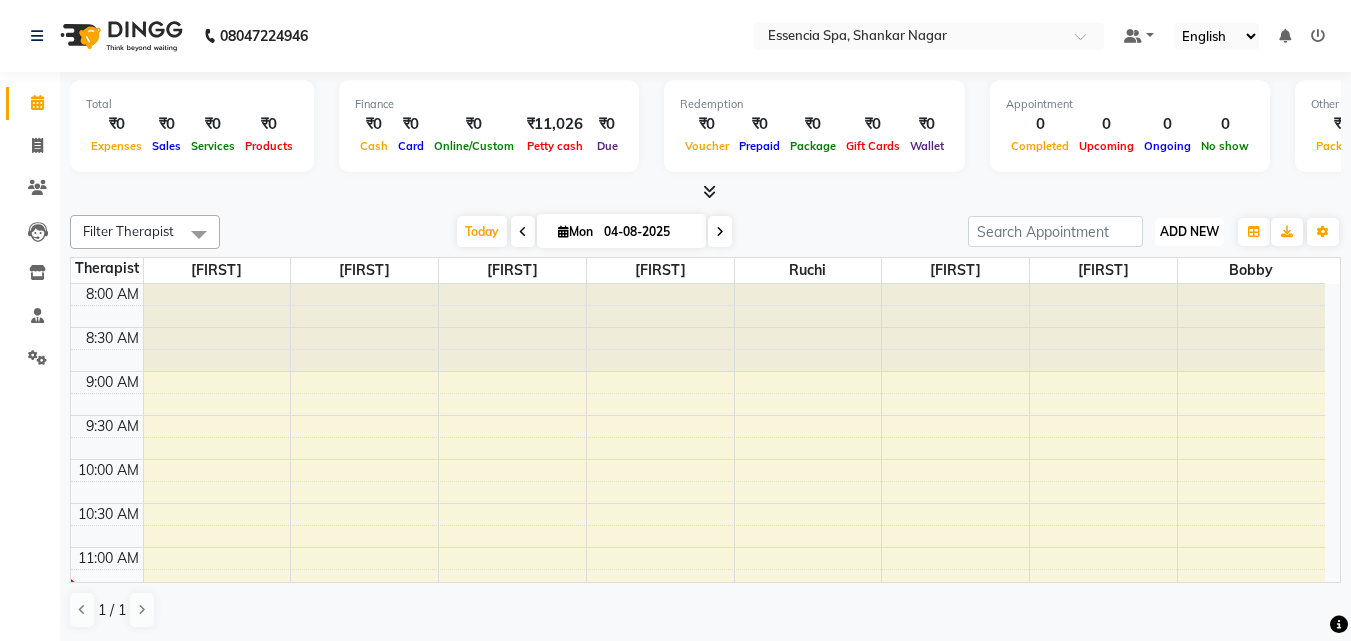 click on "ADD NEW" at bounding box center (1189, 231) 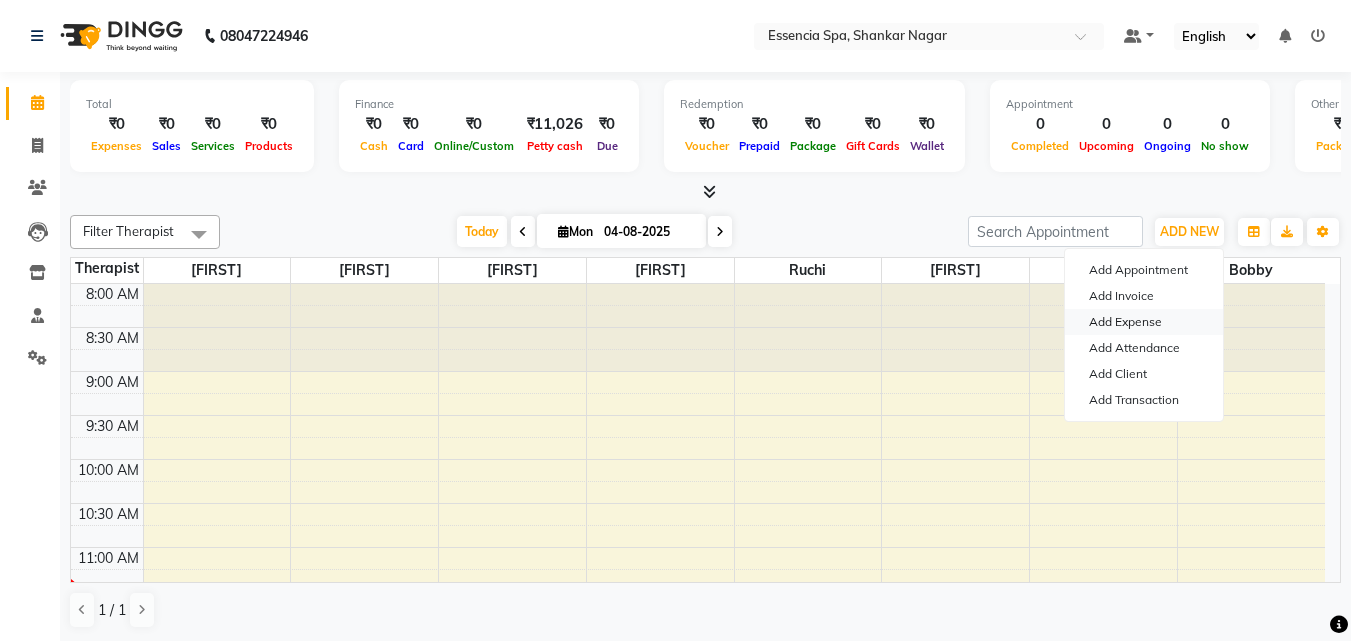 click on "Add Expense" at bounding box center (1144, 322) 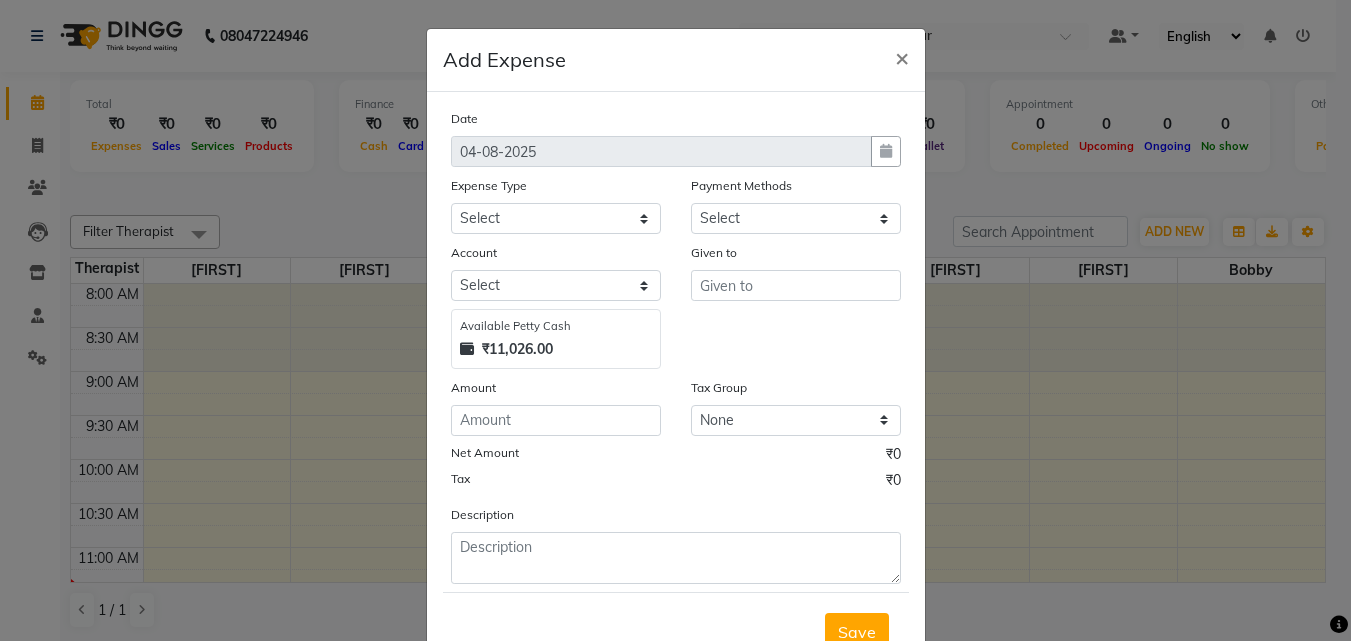 select on "1" 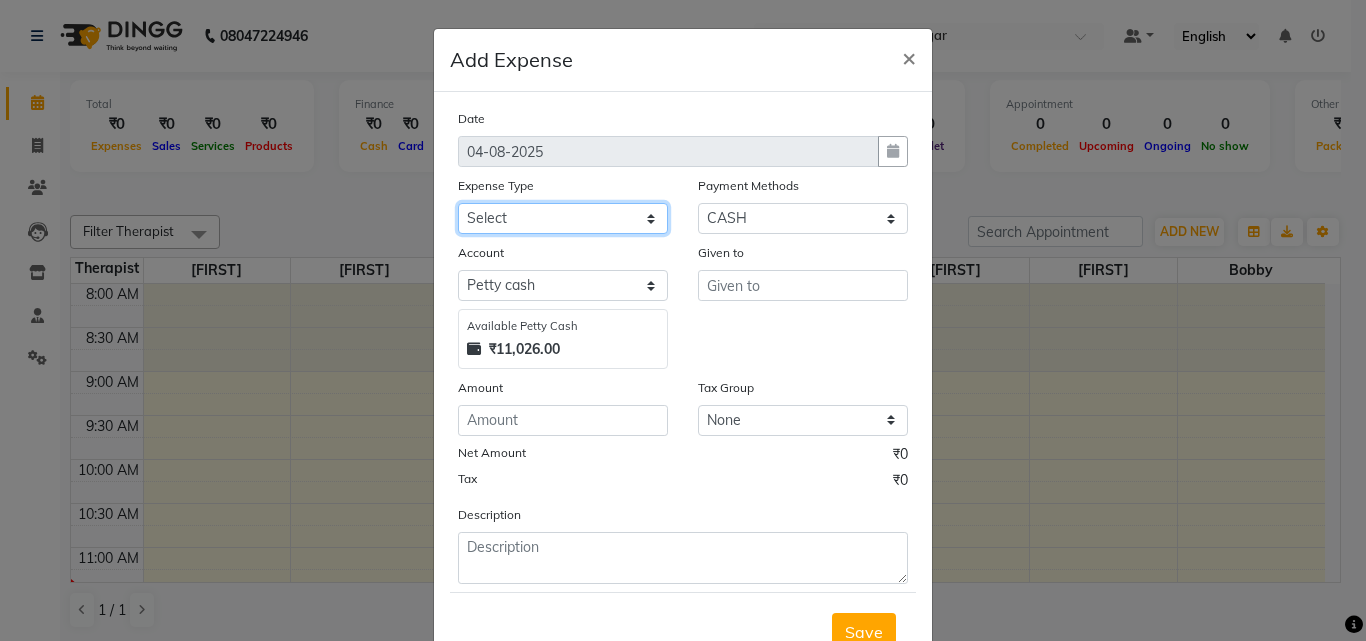 click on "Select Advance Salary Bank charges Car maintenance  Cash transfer to bank Cash transfer to hub Client Snacks Clinical charges Equipment Fuel Govt fee Incentive Insurance International purchase Loan Repayment Maintenance Marketing Miscellaneous MRA Other Pantry Product Rent Salary Staff Snacks Tax Tea & Refreshment Utilities" 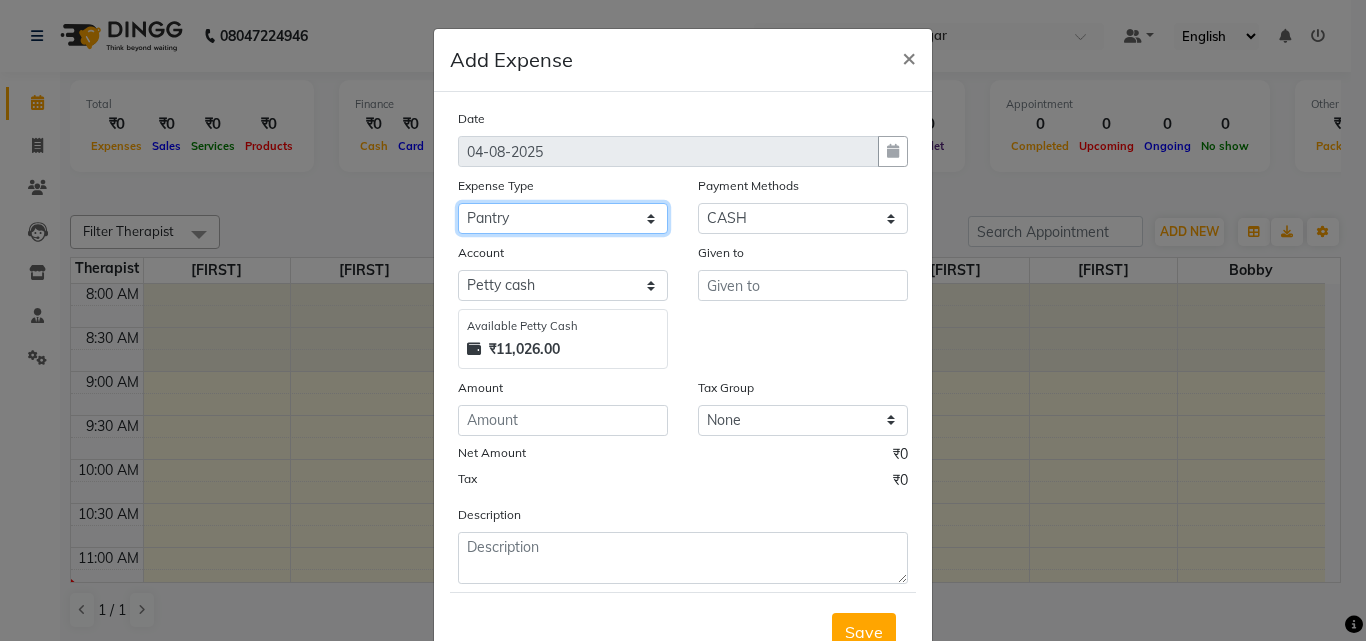 click on "Select Advance Salary Bank charges Car maintenance  Cash transfer to bank Cash transfer to hub Client Snacks Clinical charges Equipment Fuel Govt fee Incentive Insurance International purchase Loan Repayment Maintenance Marketing Miscellaneous MRA Other Pantry Product Rent Salary Staff Snacks Tax Tea & Refreshment Utilities" 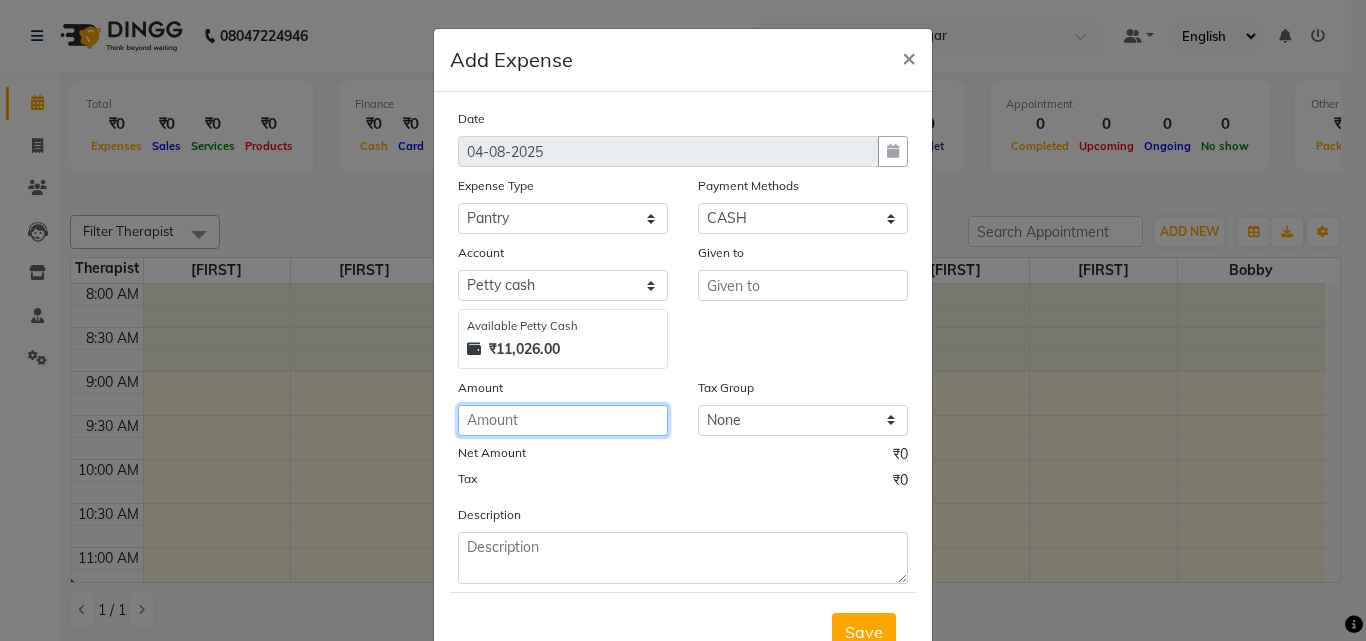 click 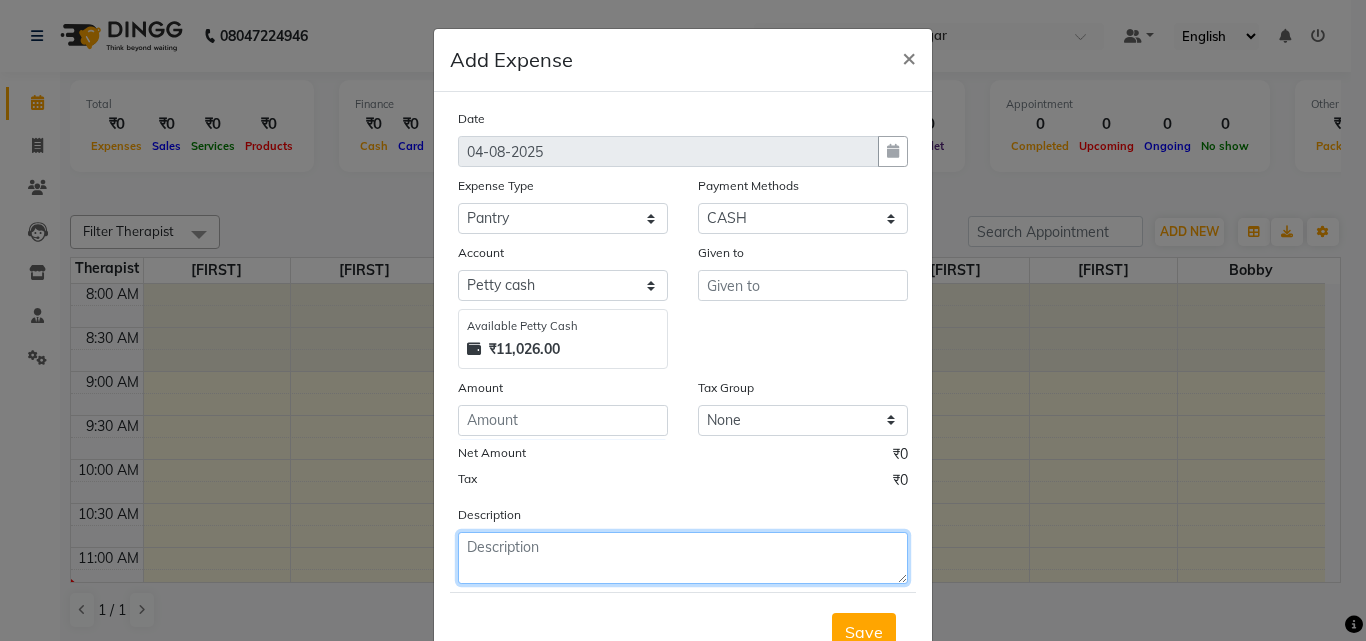 click 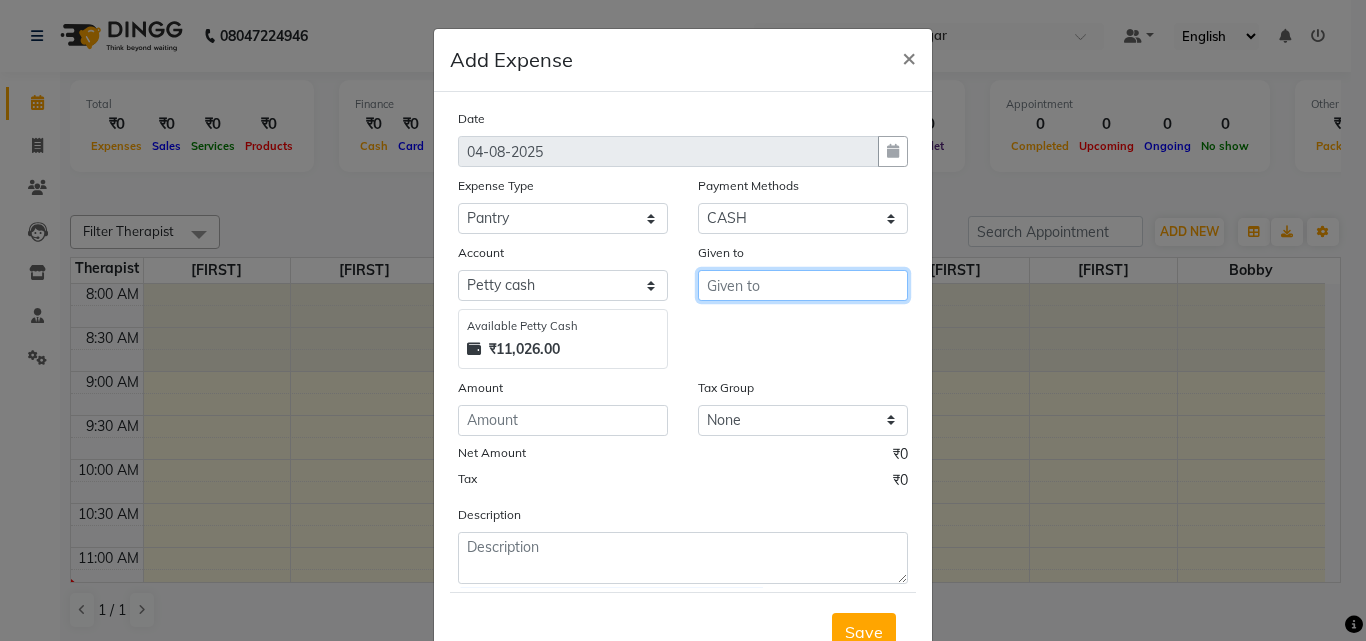 click at bounding box center (803, 285) 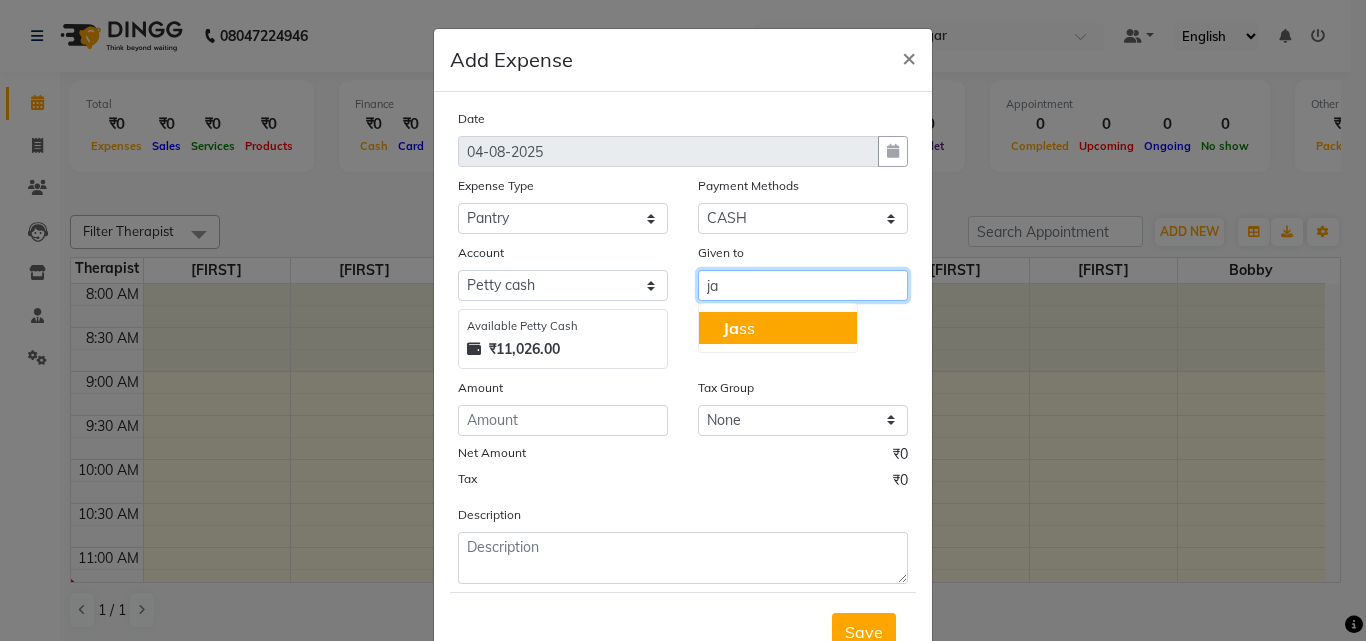 click on "Ja [LAST]" at bounding box center [778, 328] 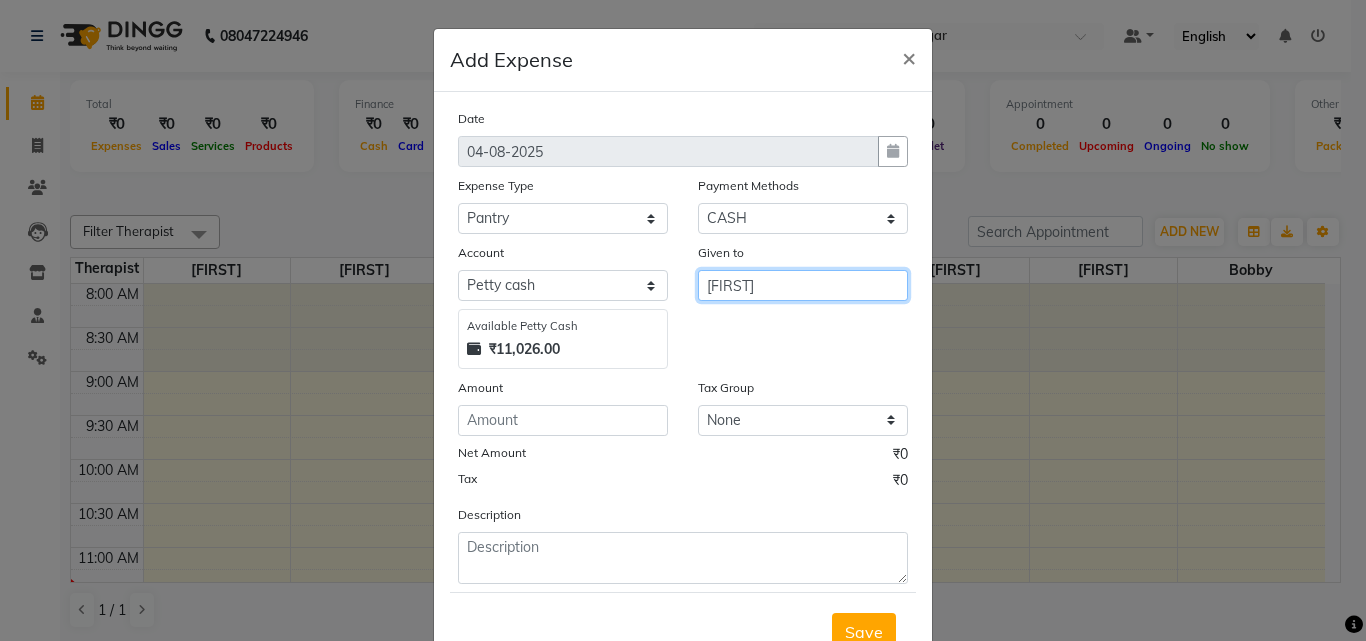 type on "[FIRST]" 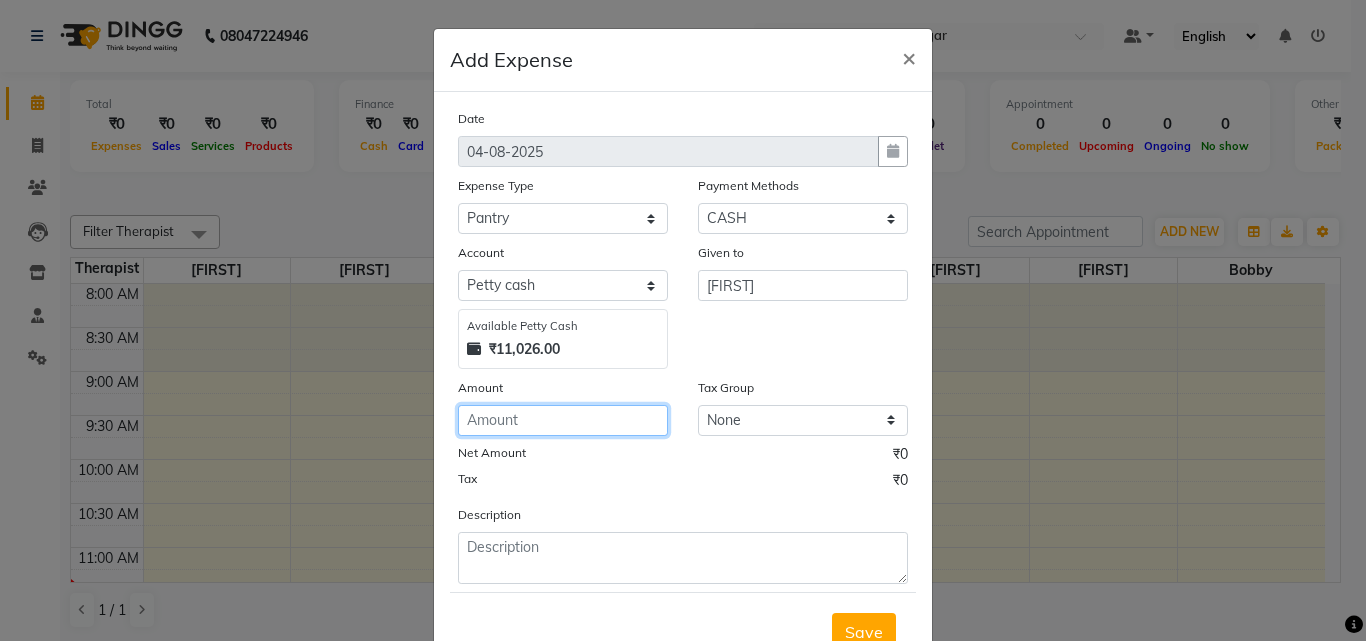 click 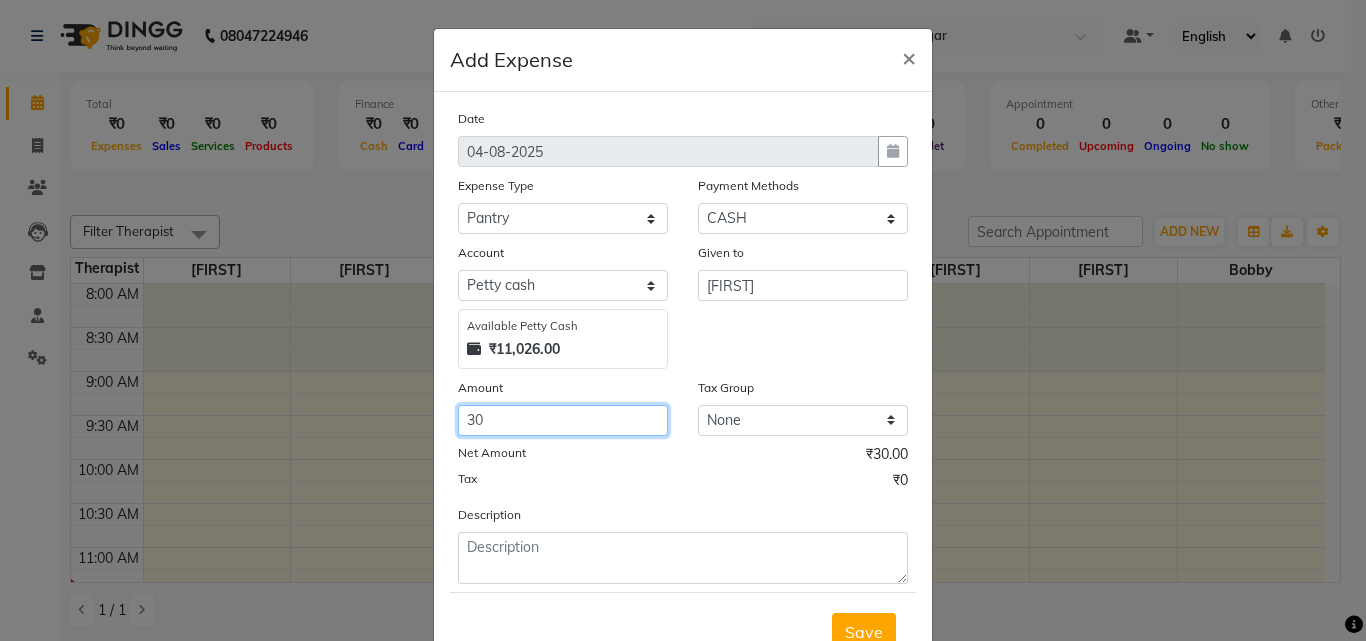type on "30" 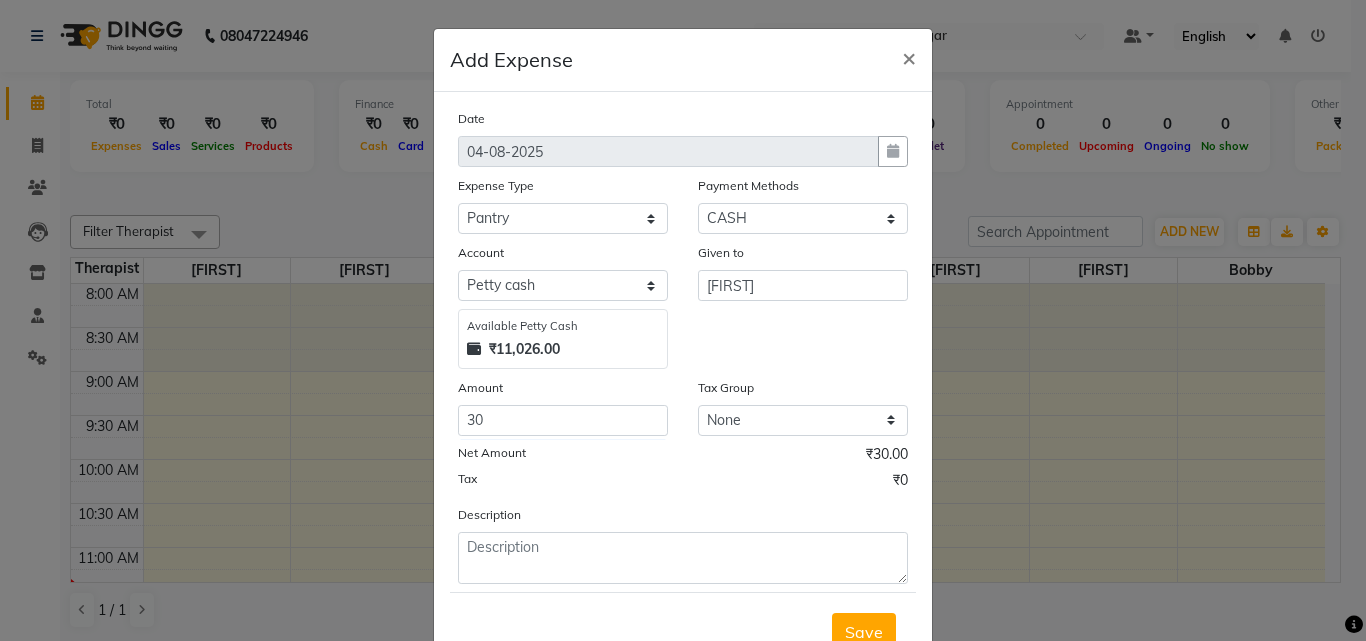 click on "Description" 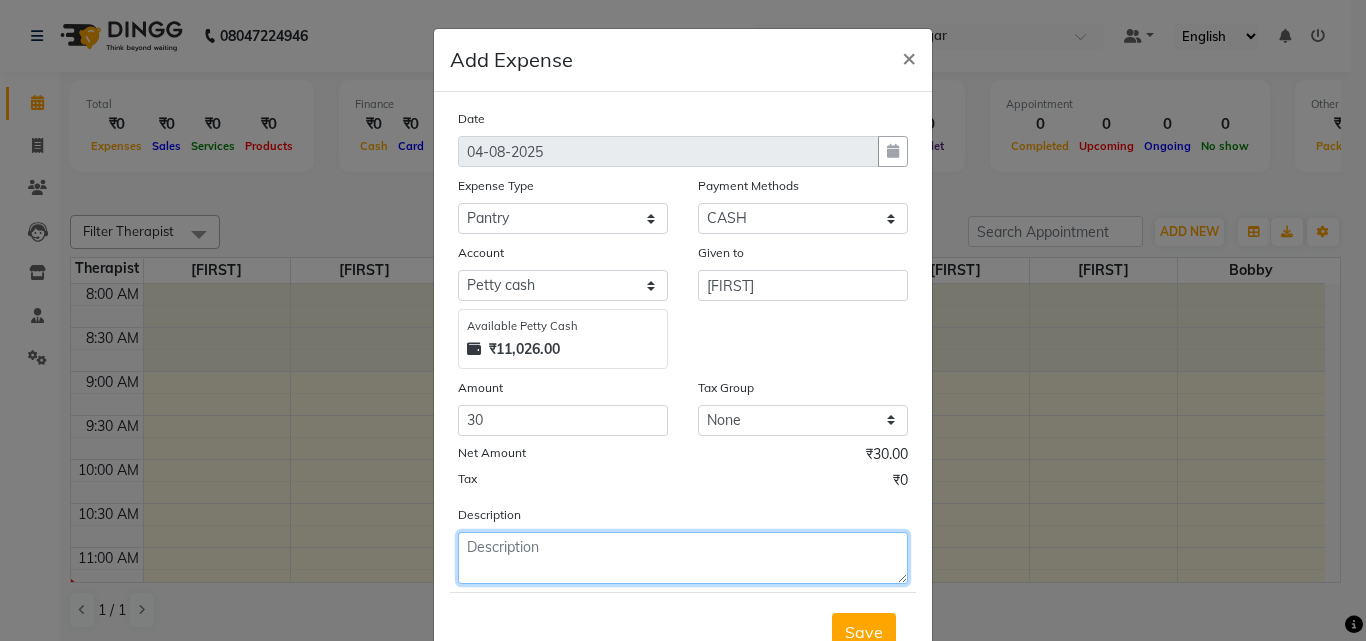 click 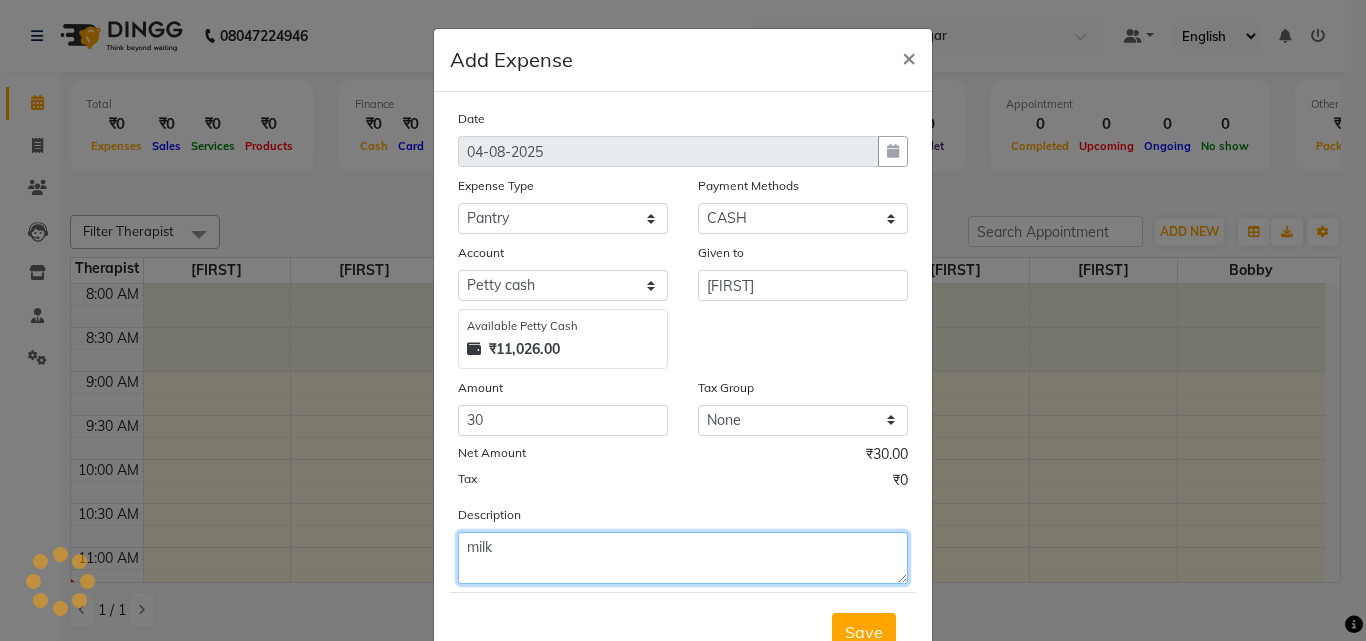 scroll, scrollTop: 75, scrollLeft: 0, axis: vertical 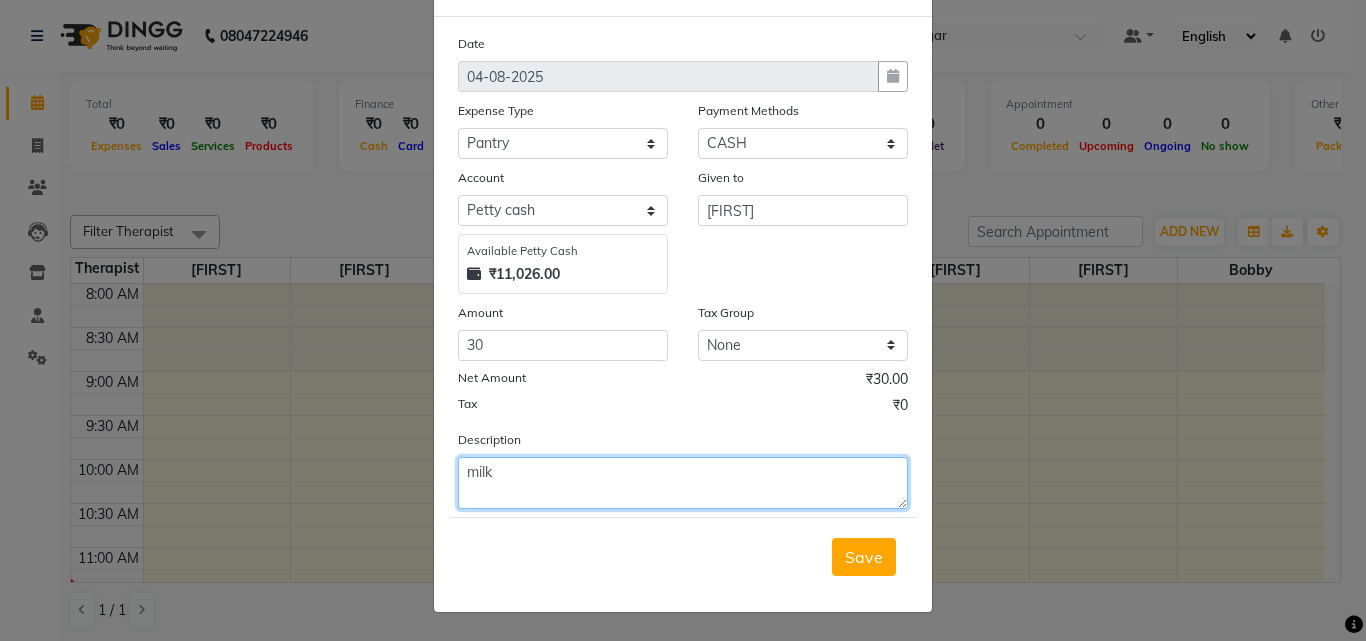 type on "milk" 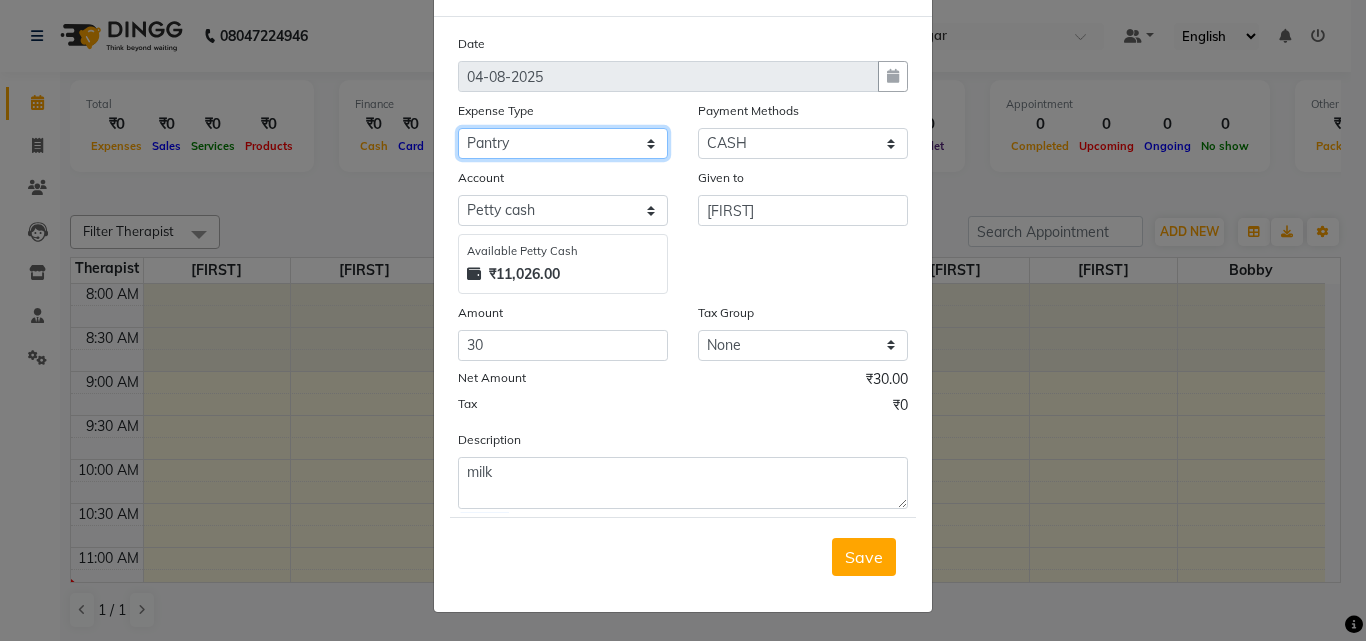click on "Select Advance Salary Bank charges Car maintenance  Cash transfer to bank Cash transfer to hub Client Snacks Clinical charges Equipment Fuel Govt fee Incentive Insurance International purchase Loan Repayment Maintenance Marketing Miscellaneous MRA Other Pantry Product Rent Salary Staff Snacks Tax Tea & Refreshment Utilities" 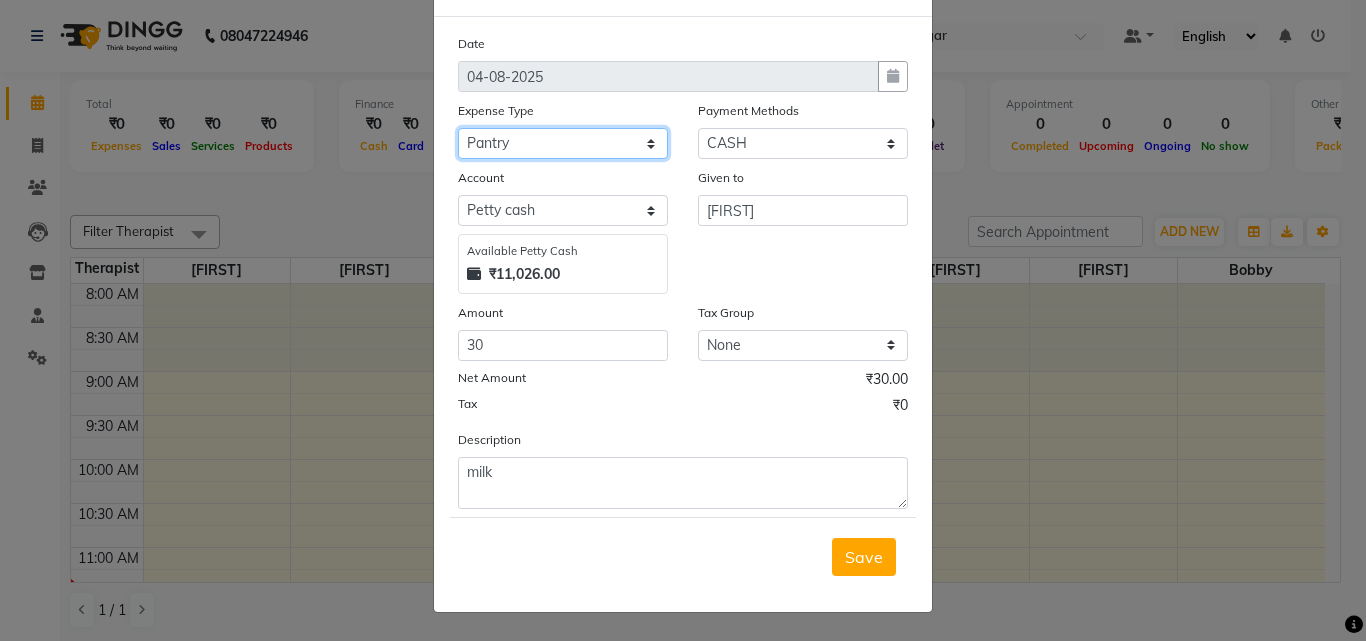 click on "Select Advance Salary Bank charges Car maintenance  Cash transfer to bank Cash transfer to hub Client Snacks Clinical charges Equipment Fuel Govt fee Incentive Insurance International purchase Loan Repayment Maintenance Marketing Miscellaneous MRA Other Pantry Product Rent Salary Staff Snacks Tax Tea & Refreshment Utilities" 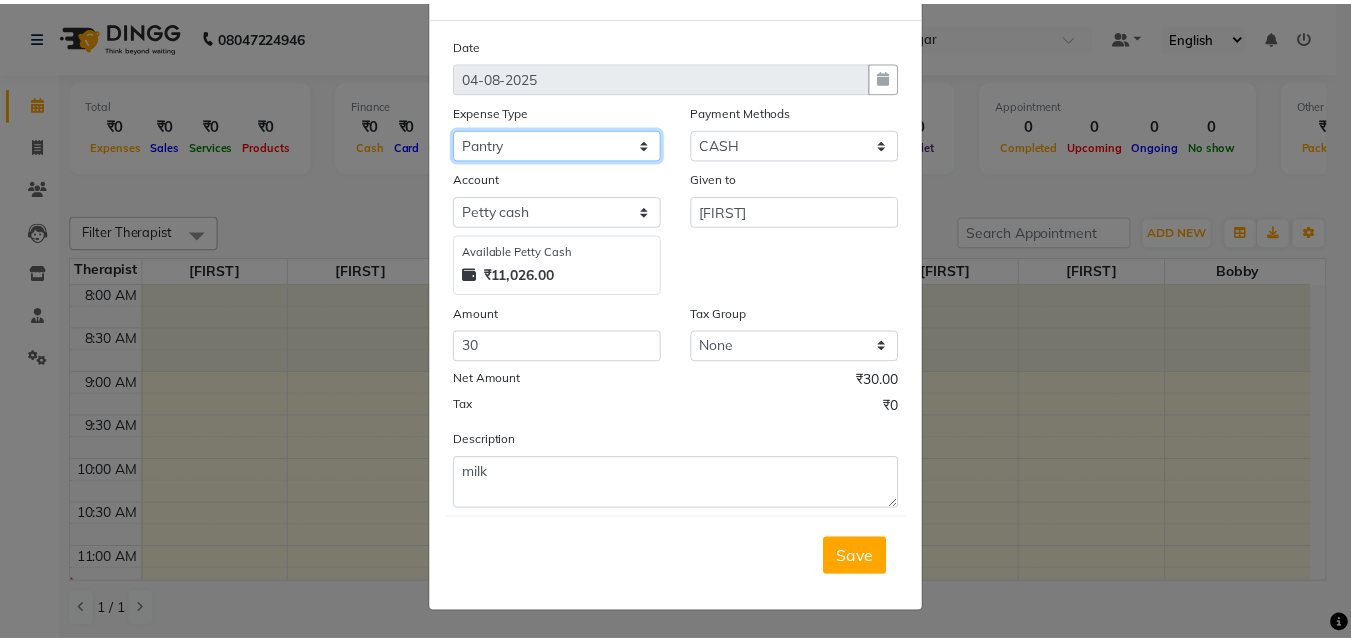 scroll, scrollTop: 0, scrollLeft: 0, axis: both 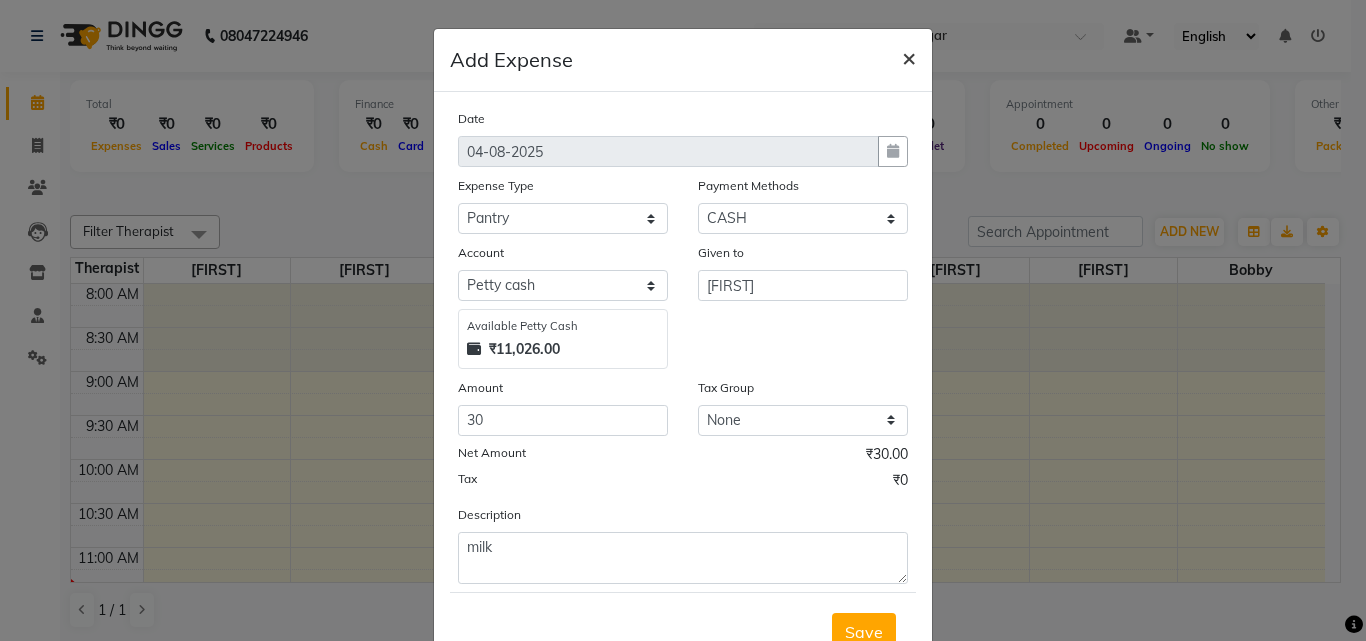 click on "×" 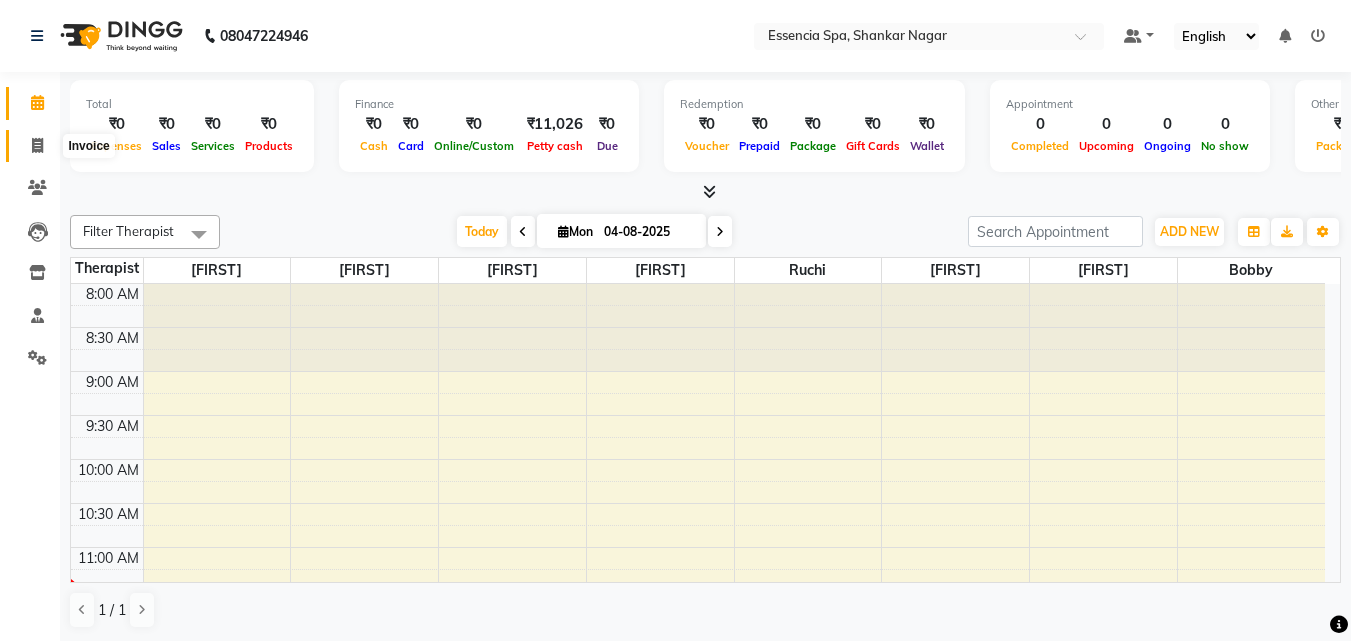 click 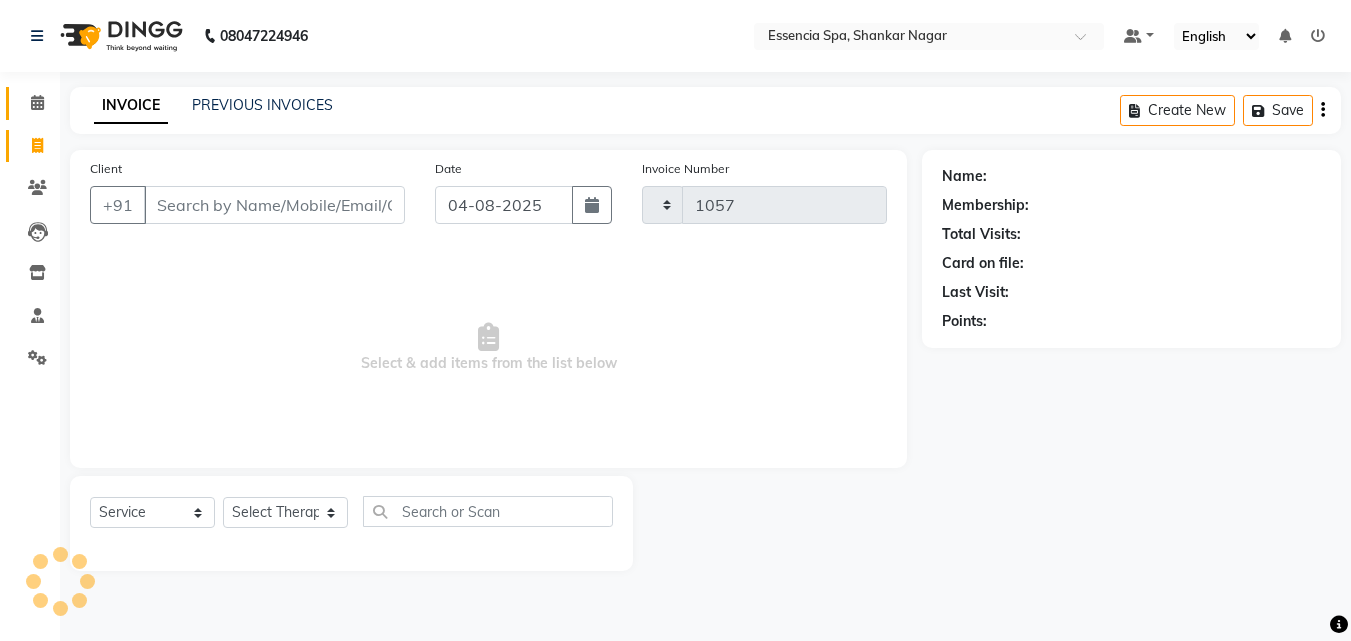 click 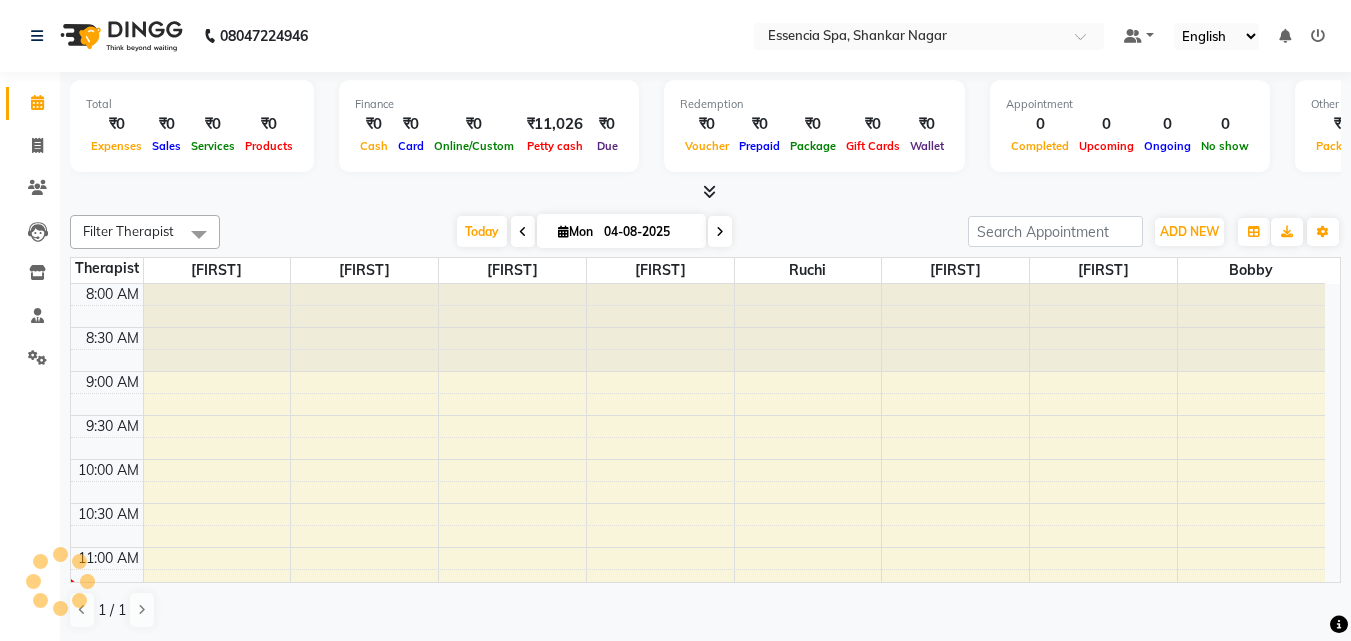 scroll, scrollTop: 265, scrollLeft: 0, axis: vertical 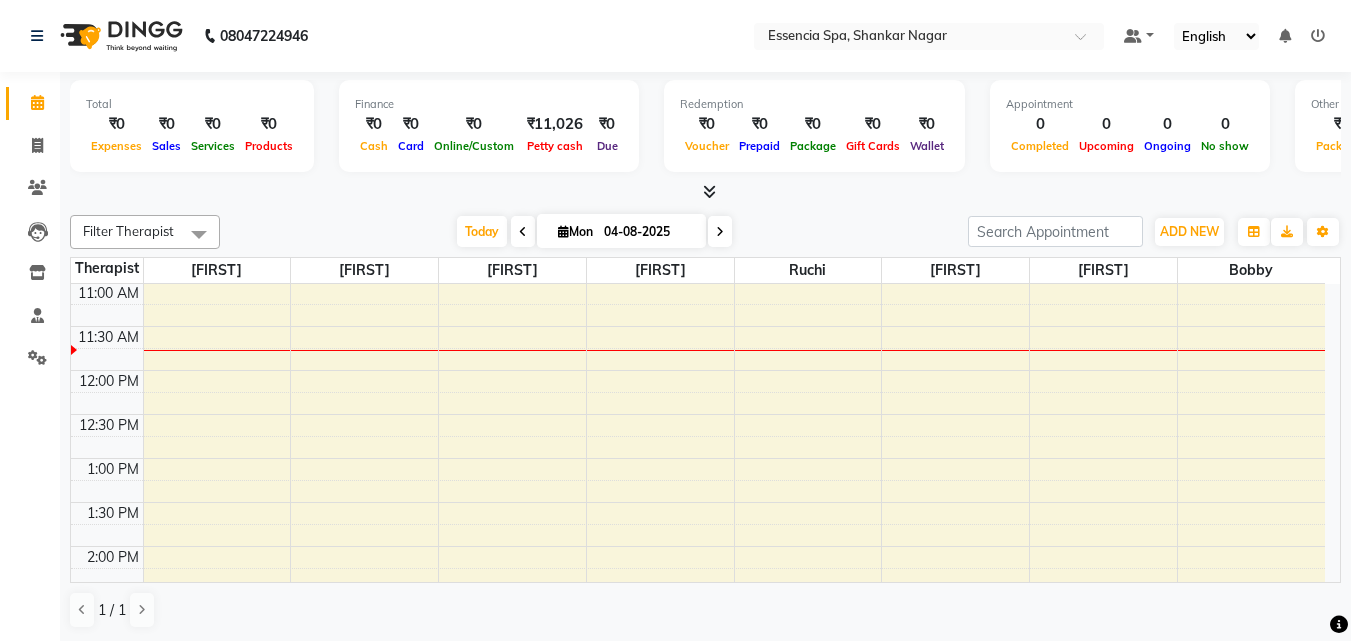 click on "Total  ₹0  Expenses ₹0  Sales ₹0  Services ₹0  Products Finance  ₹0  Cash ₹0  Card ₹0  Online/Custom ₹11,026 Petty cash ₹0 Due  Redemption  ₹0 Voucher ₹0 Prepaid ₹0 Package ₹0  Gift Cards ₹0  Wallet  Appointment  0 Completed 0 Upcoming 0 Ongoing 0 No show  Other sales  ₹0  Packages ₹0  Memberships ₹0  Vouchers ₹0  Prepaids ₹0  Gift Cards" at bounding box center [705, 137] 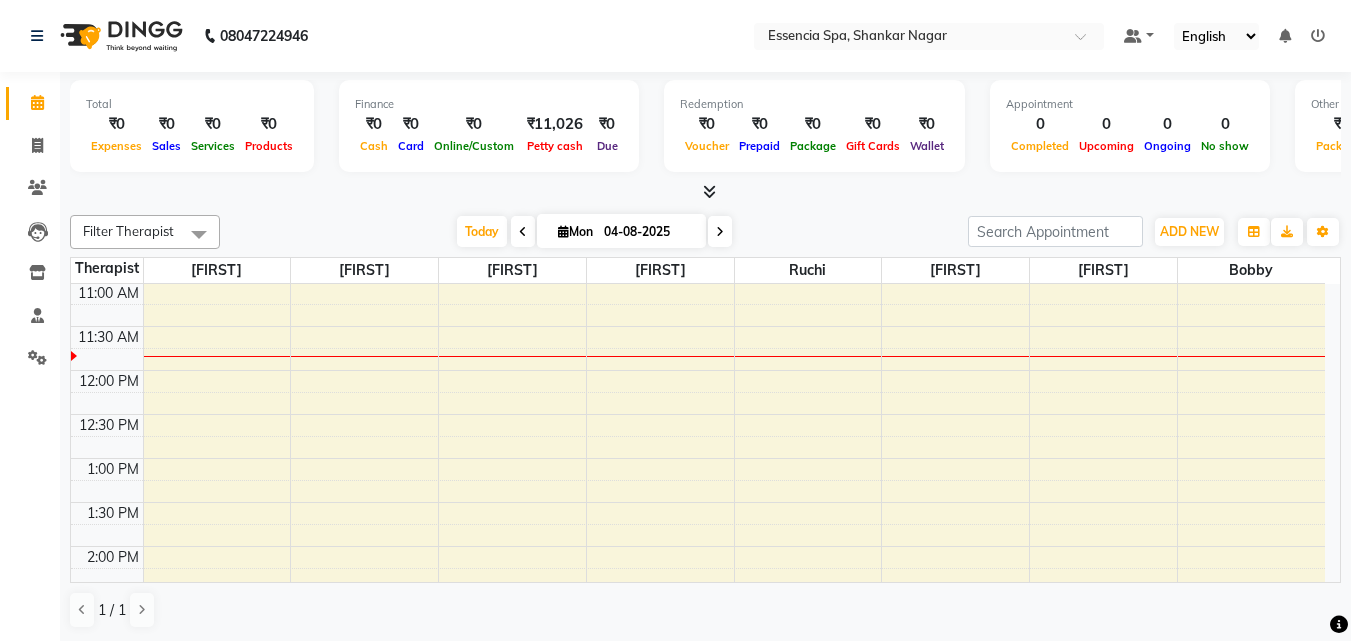 click on "Today  Mon 04-08-2025" at bounding box center (594, 232) 